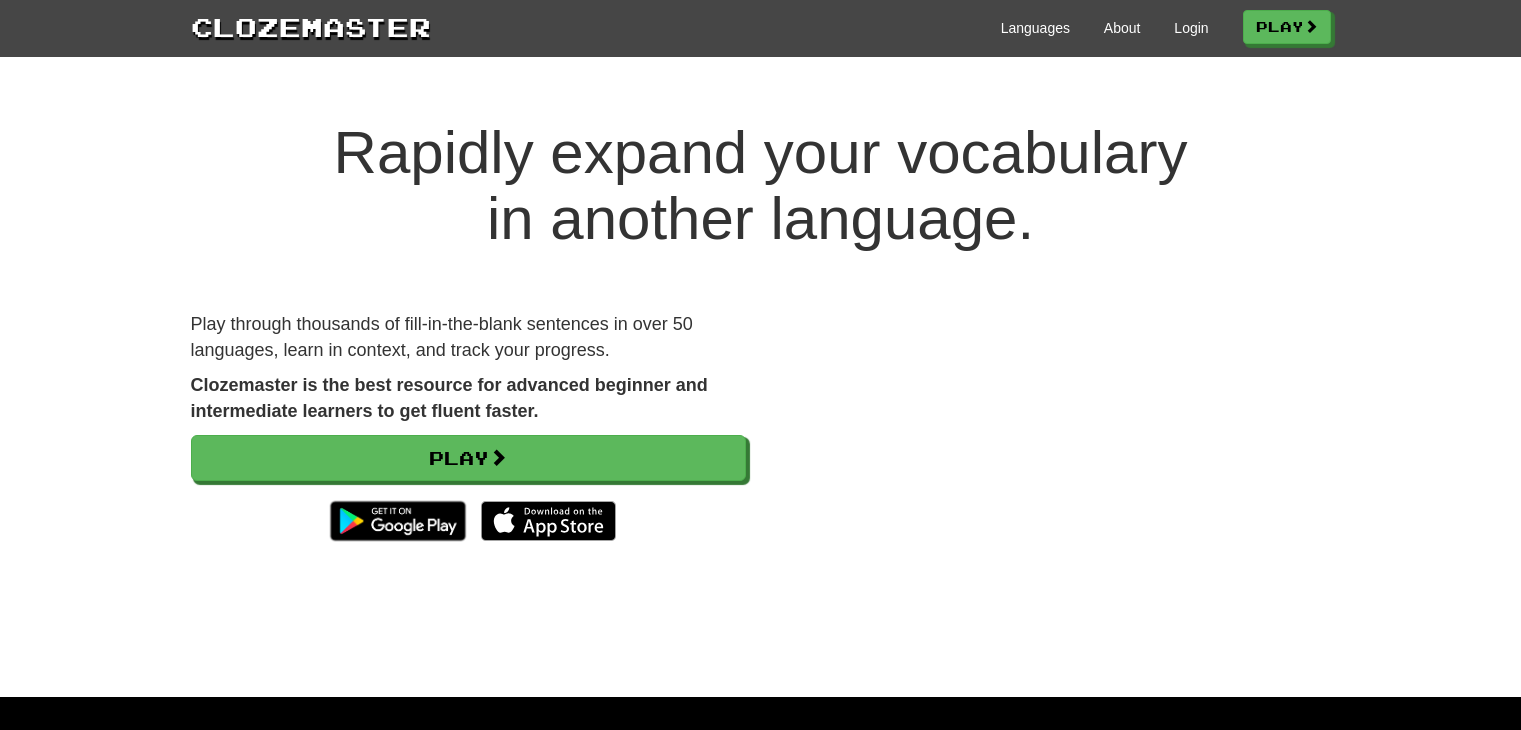scroll, scrollTop: 0, scrollLeft: 0, axis: both 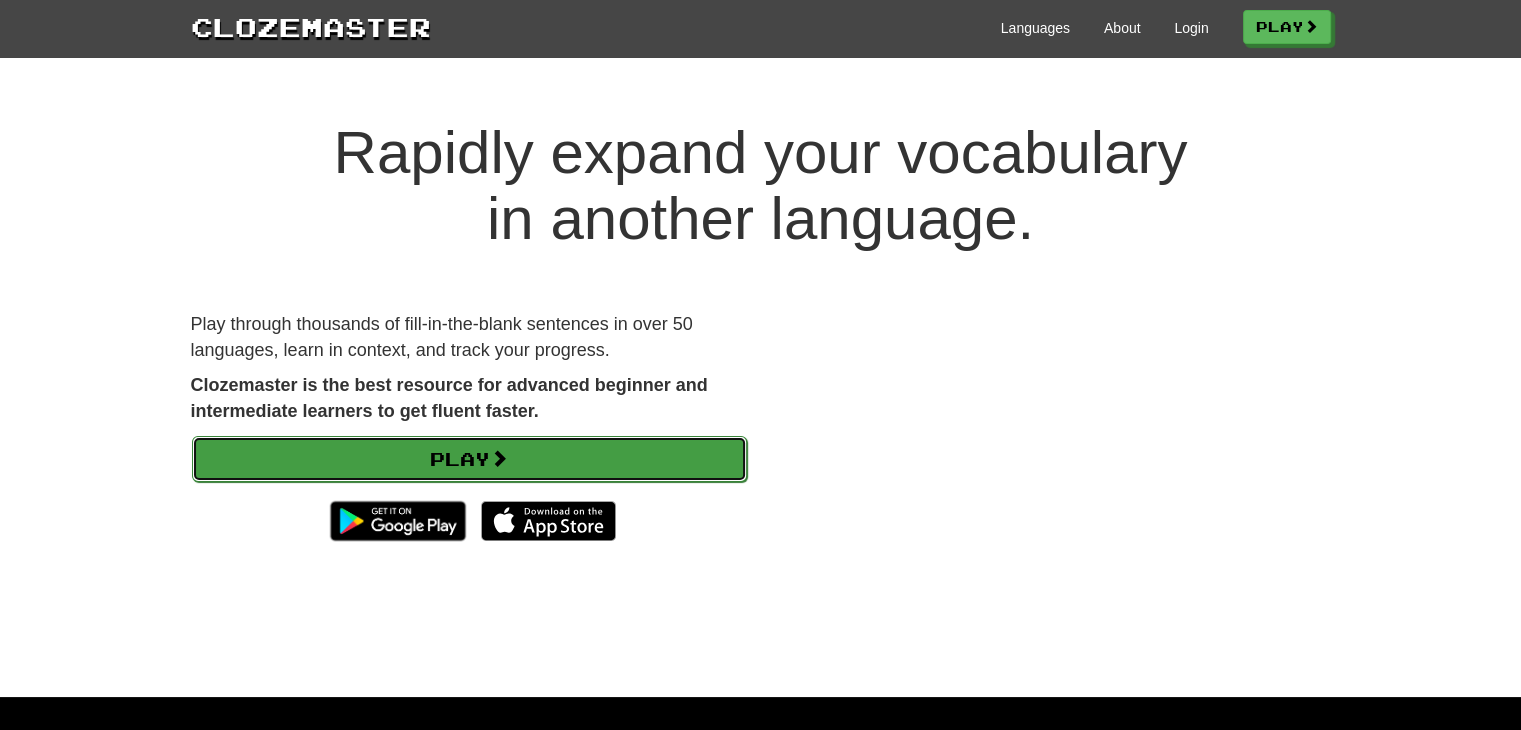 click on "Play" at bounding box center [469, 459] 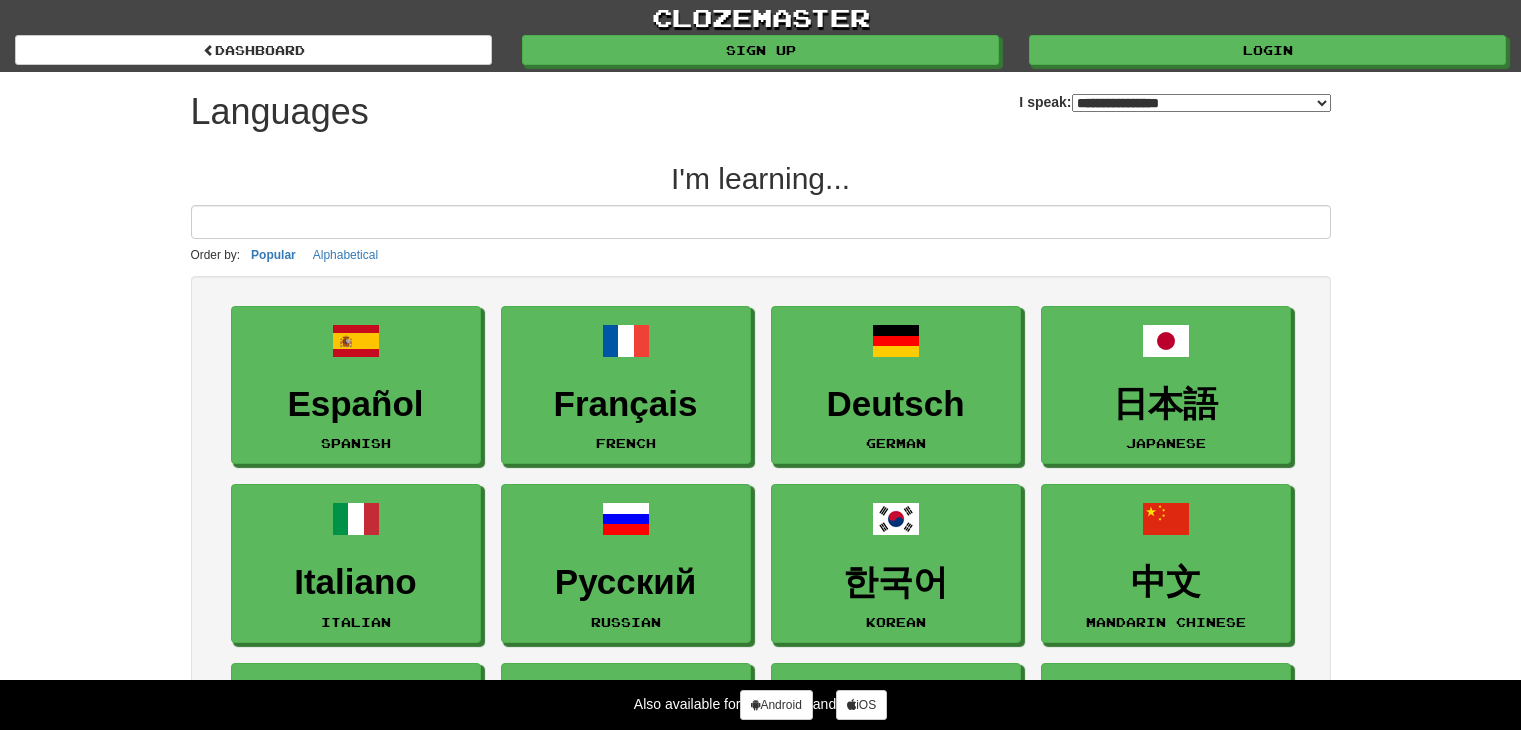 select on "*******" 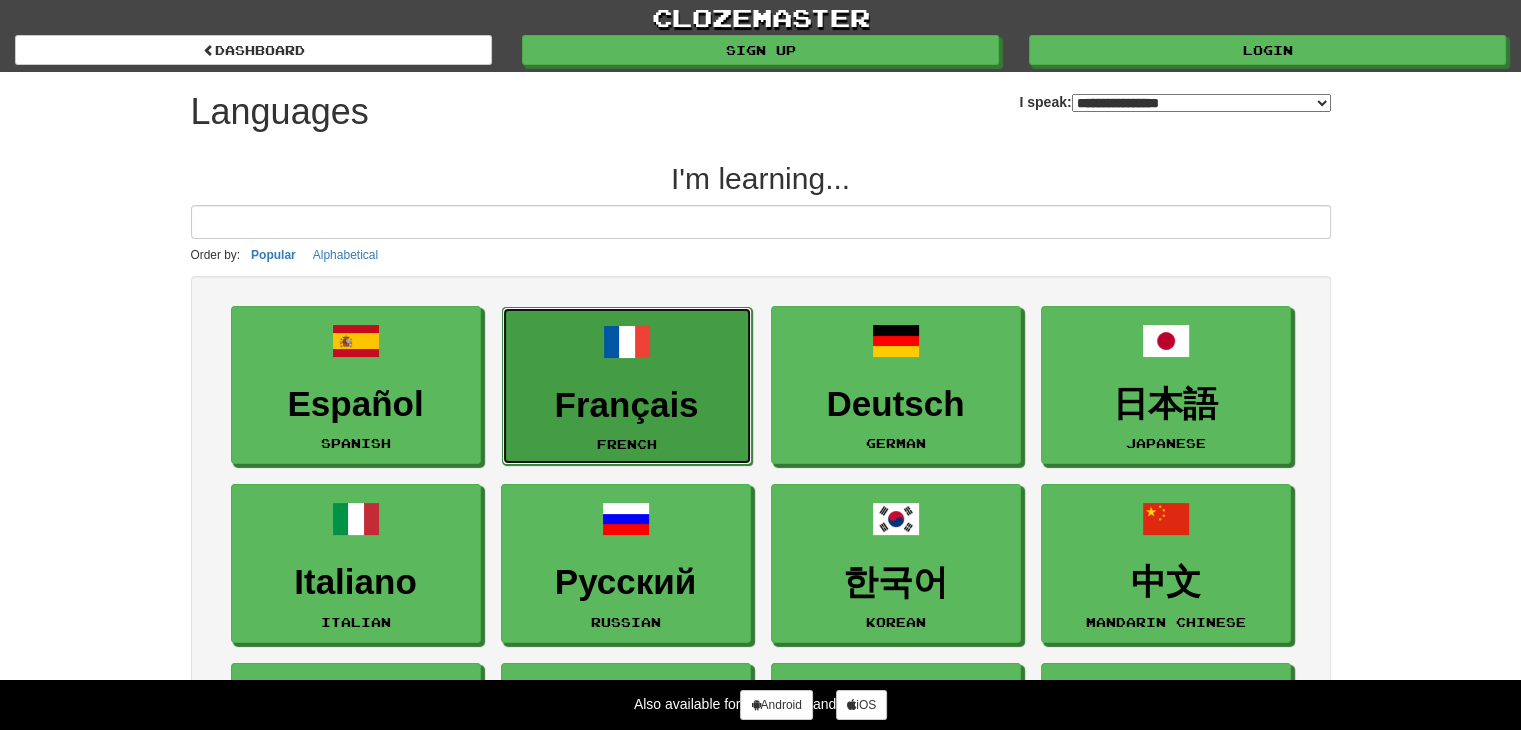 click at bounding box center [627, 342] 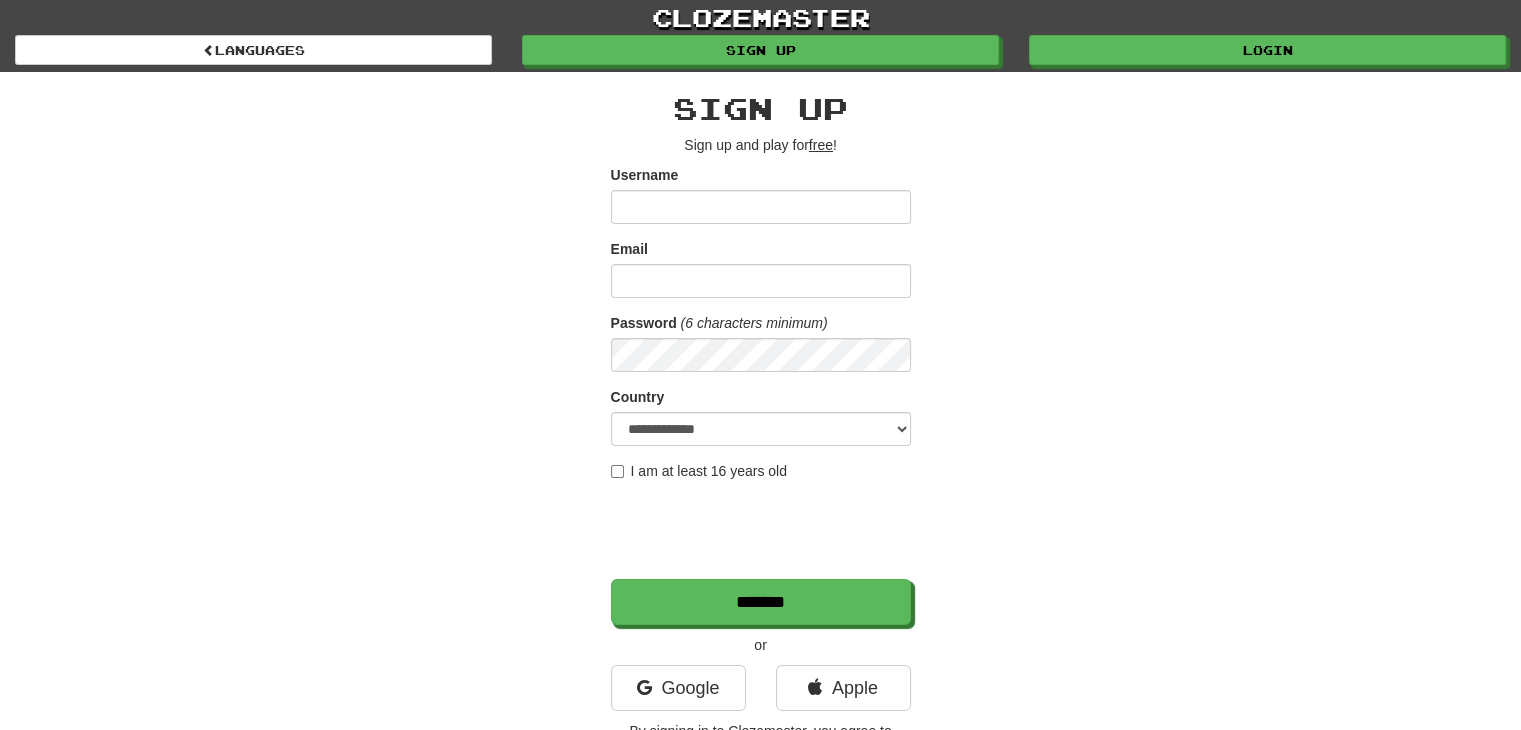 scroll, scrollTop: 100, scrollLeft: 0, axis: vertical 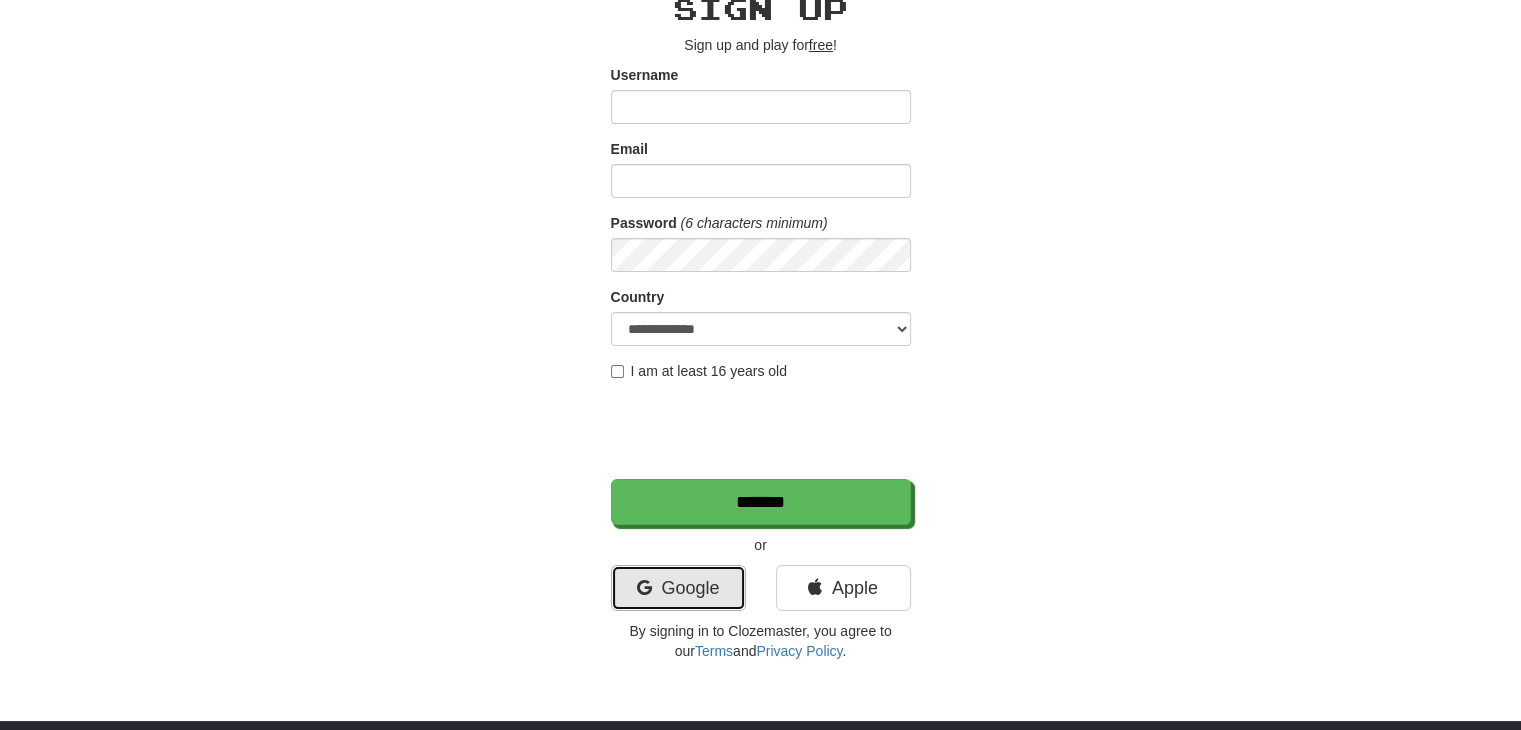 click on "Google" at bounding box center (678, 588) 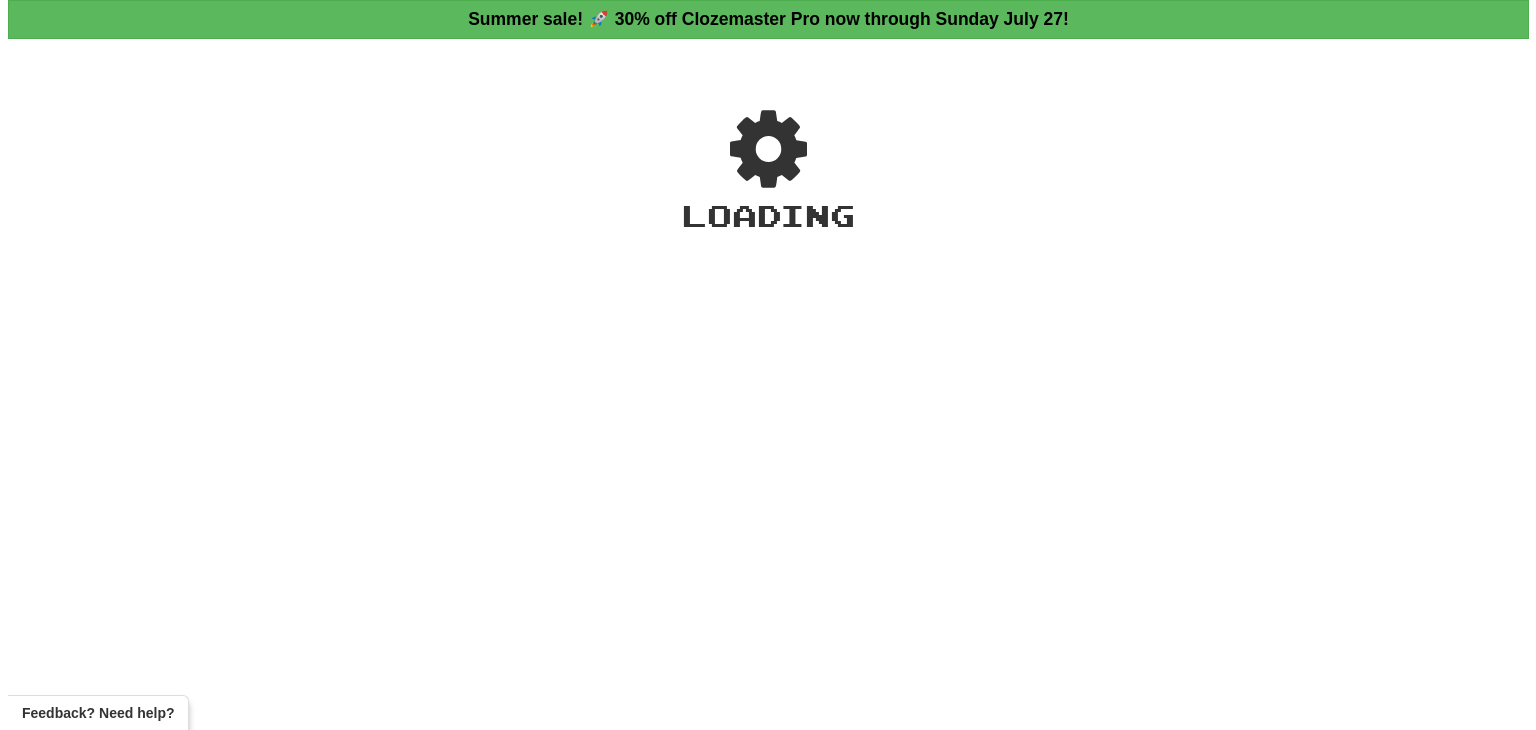 scroll, scrollTop: 0, scrollLeft: 0, axis: both 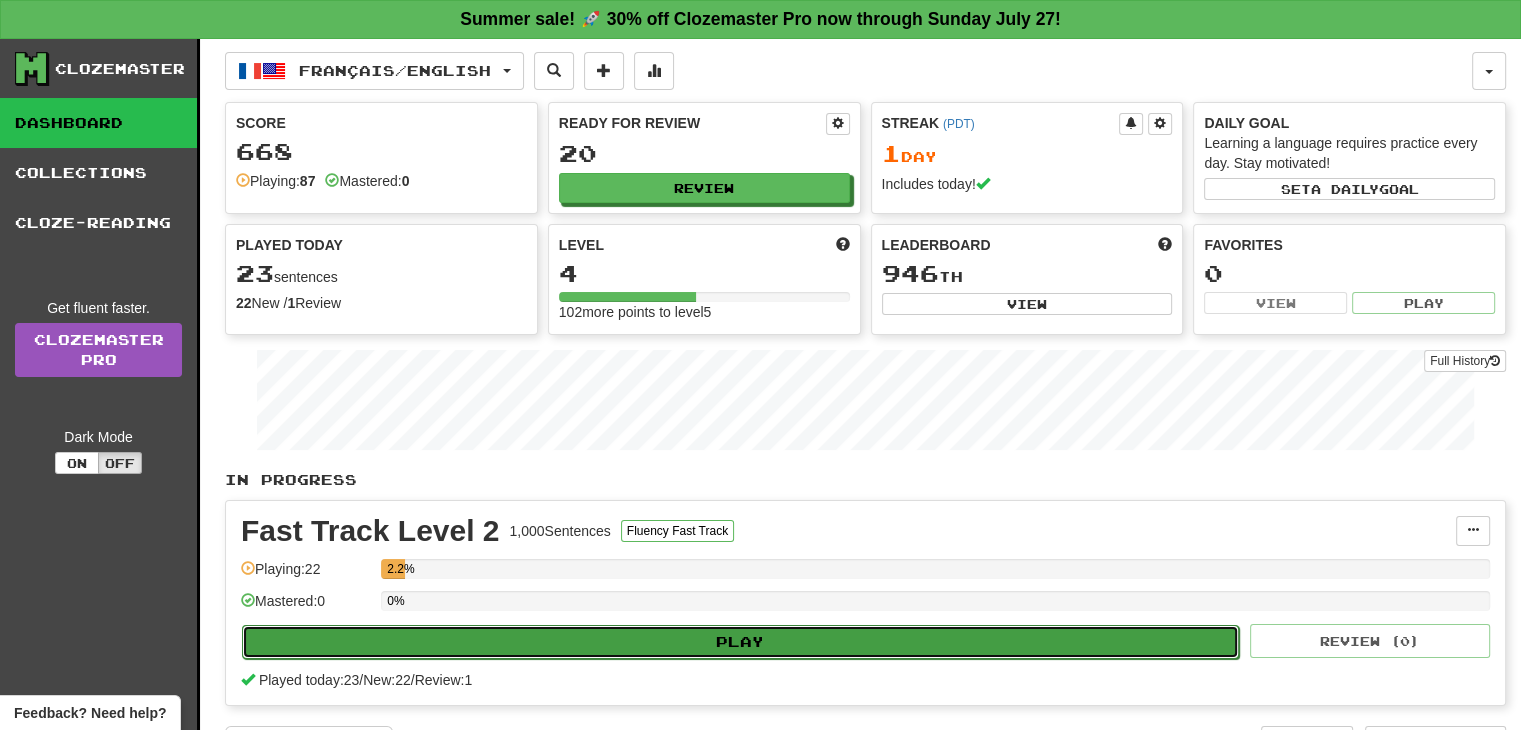 click on "Play" at bounding box center [740, 642] 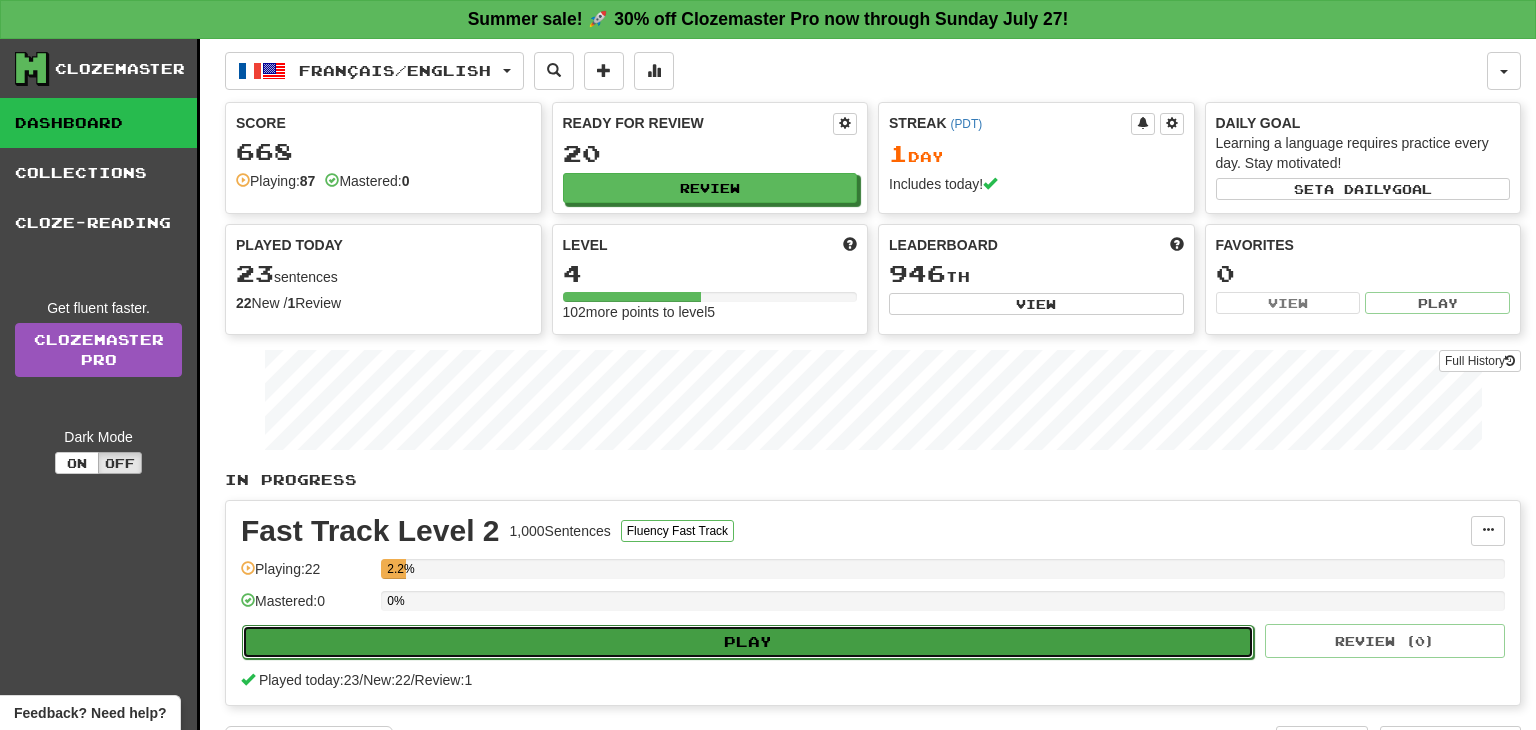select on "**" 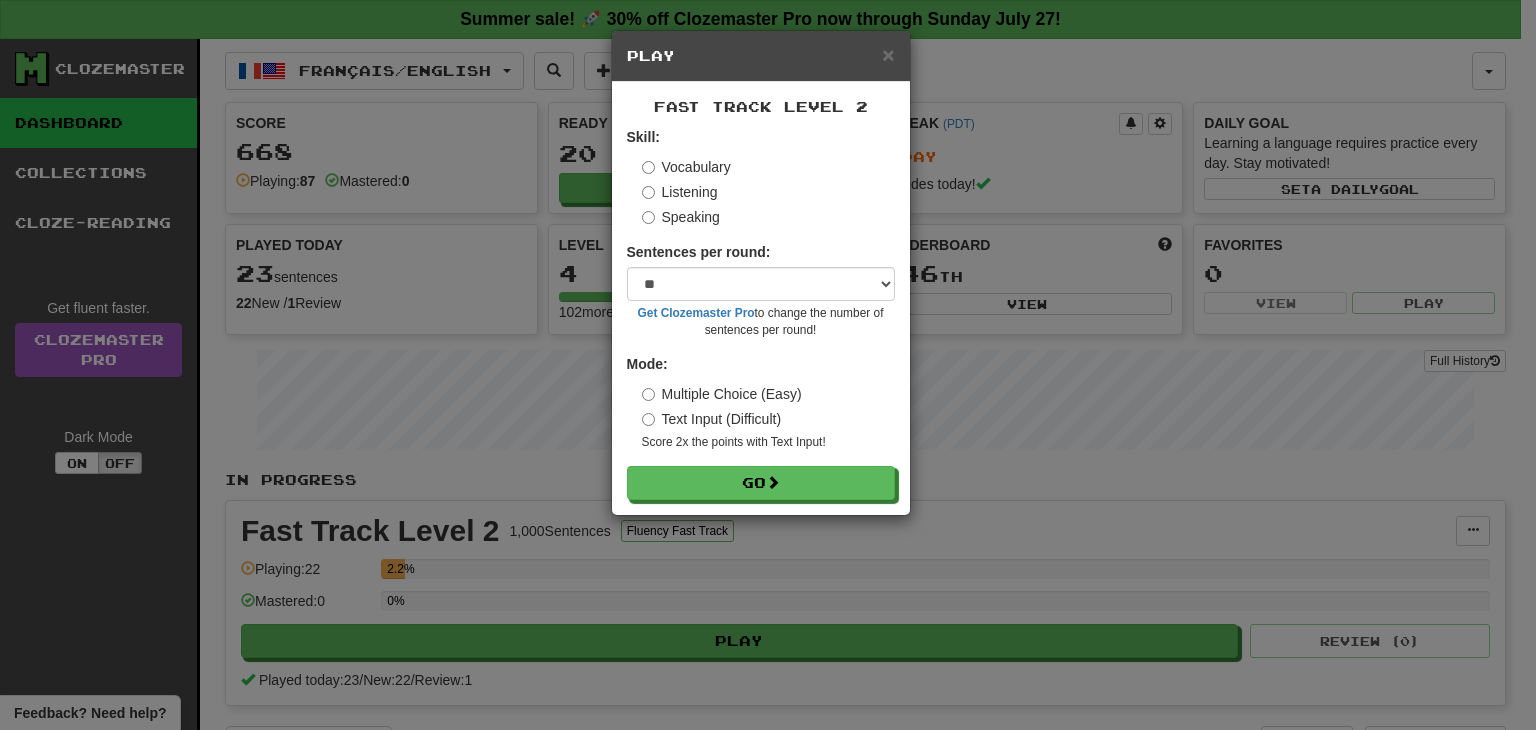 click on "Listening" at bounding box center (680, 192) 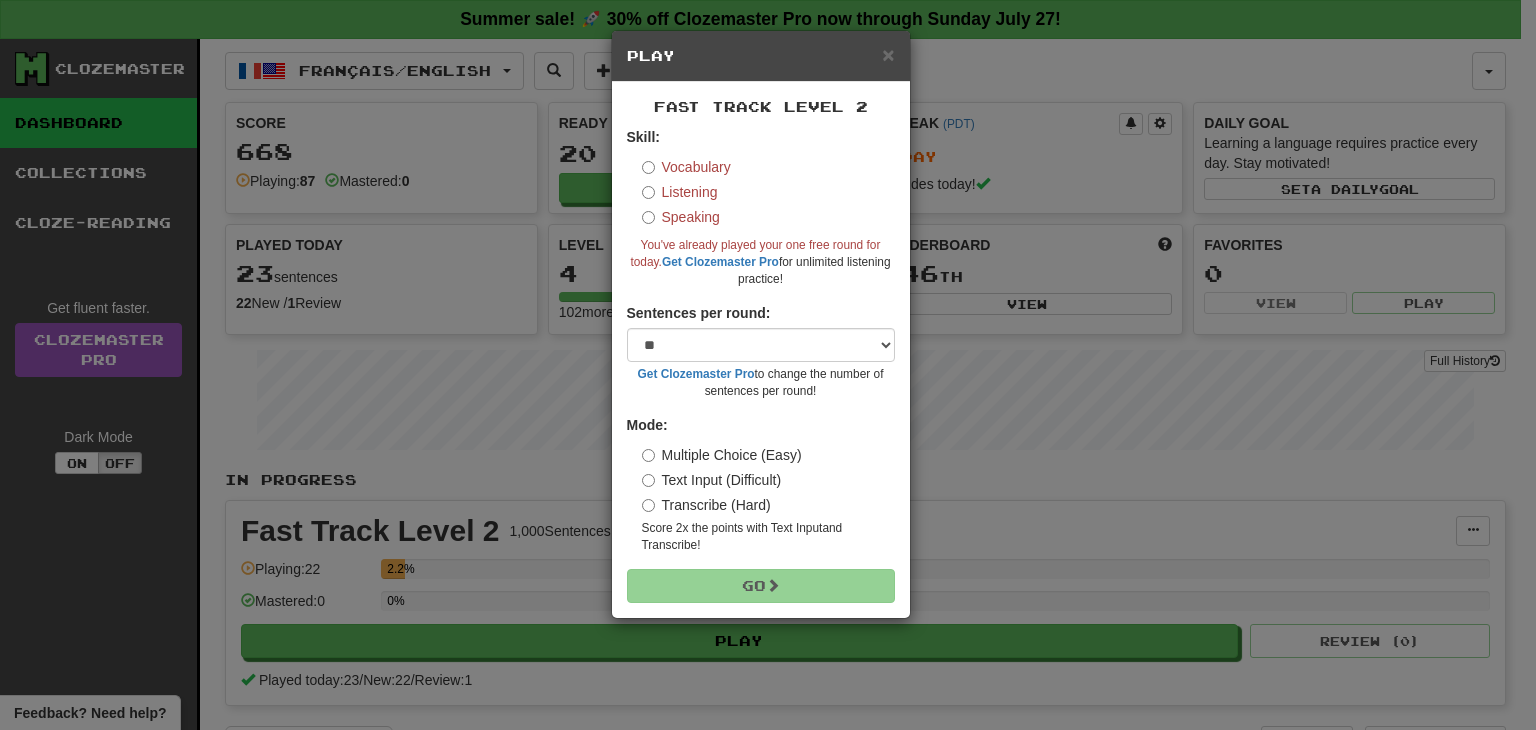 click on "Listening" at bounding box center [680, 192] 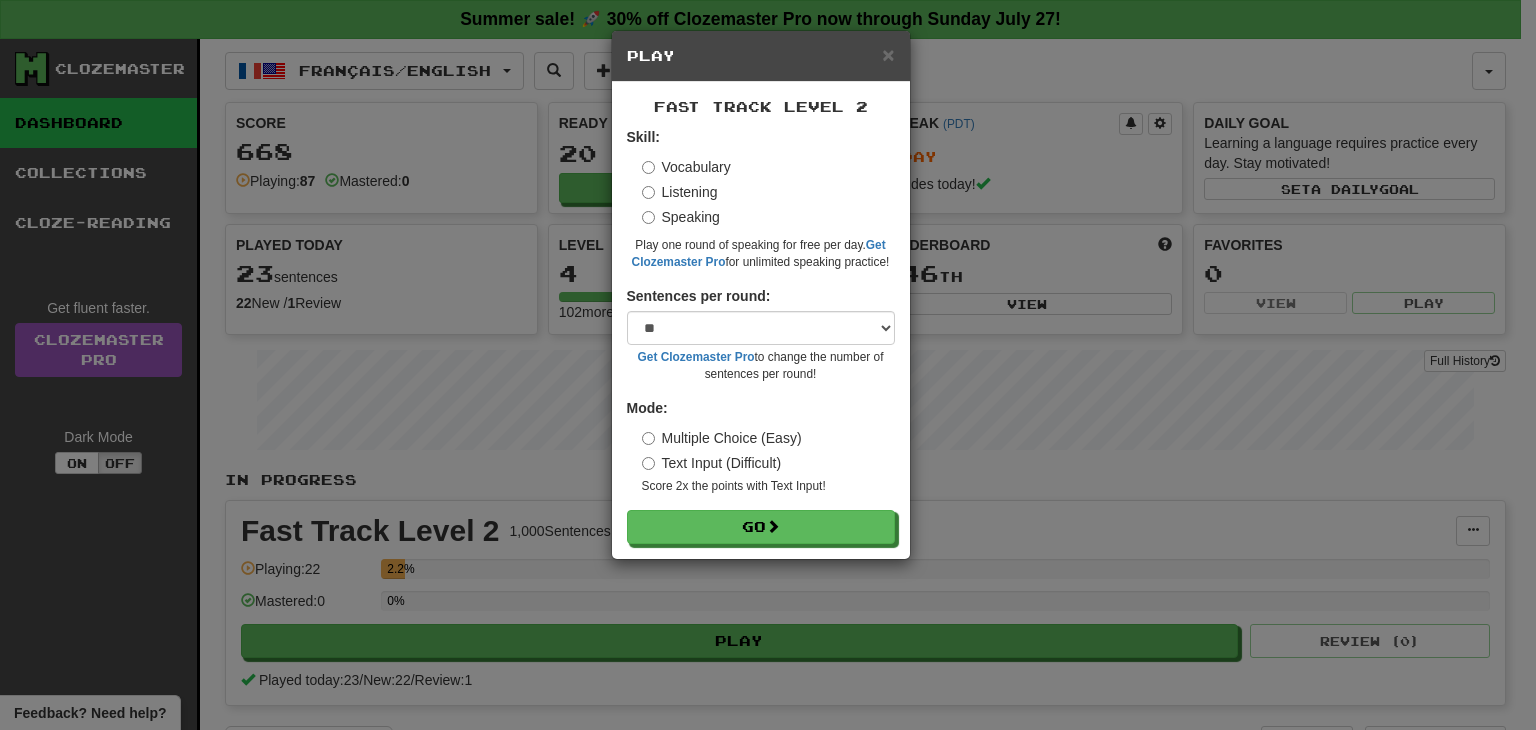 click on "Listening" at bounding box center [680, 192] 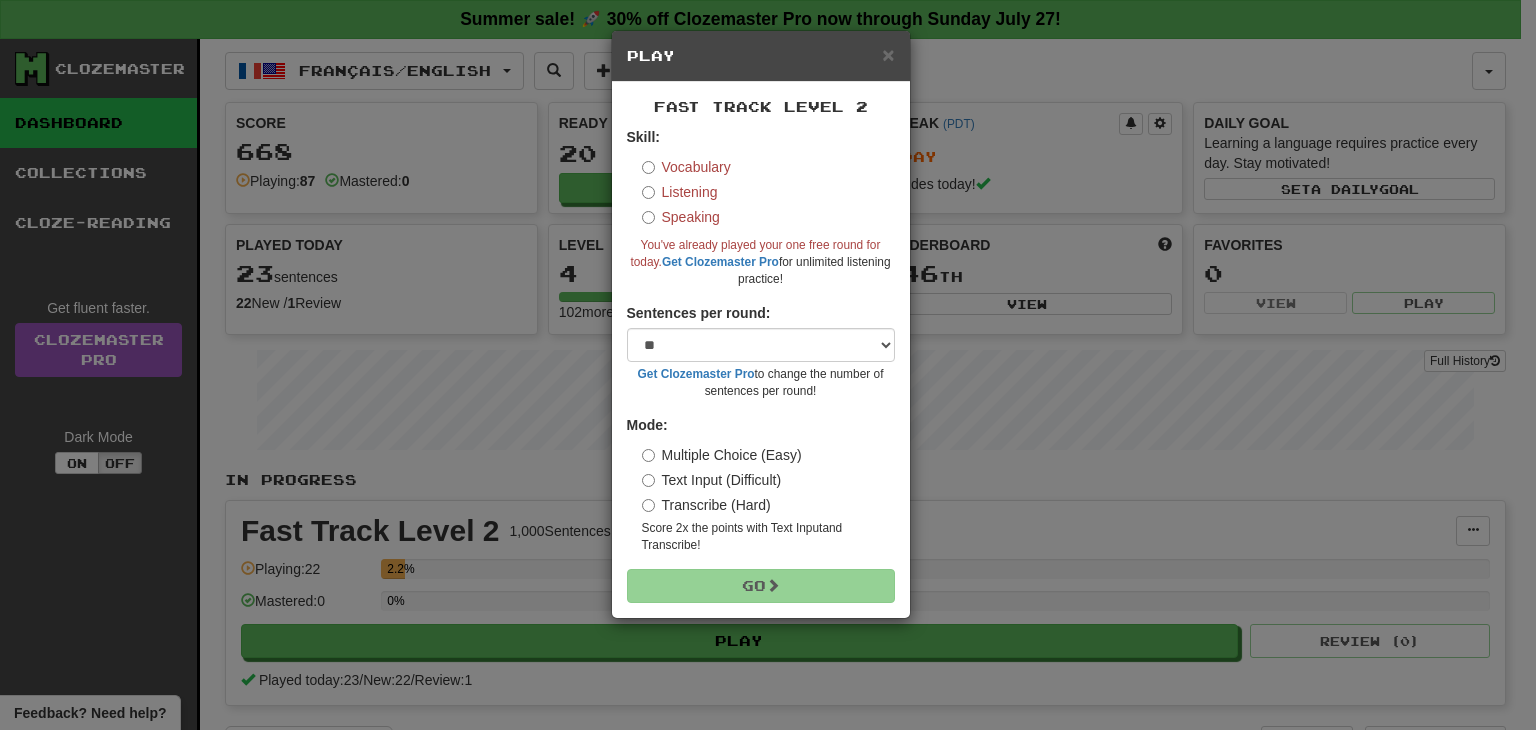 click on "Vocabulary" at bounding box center [686, 167] 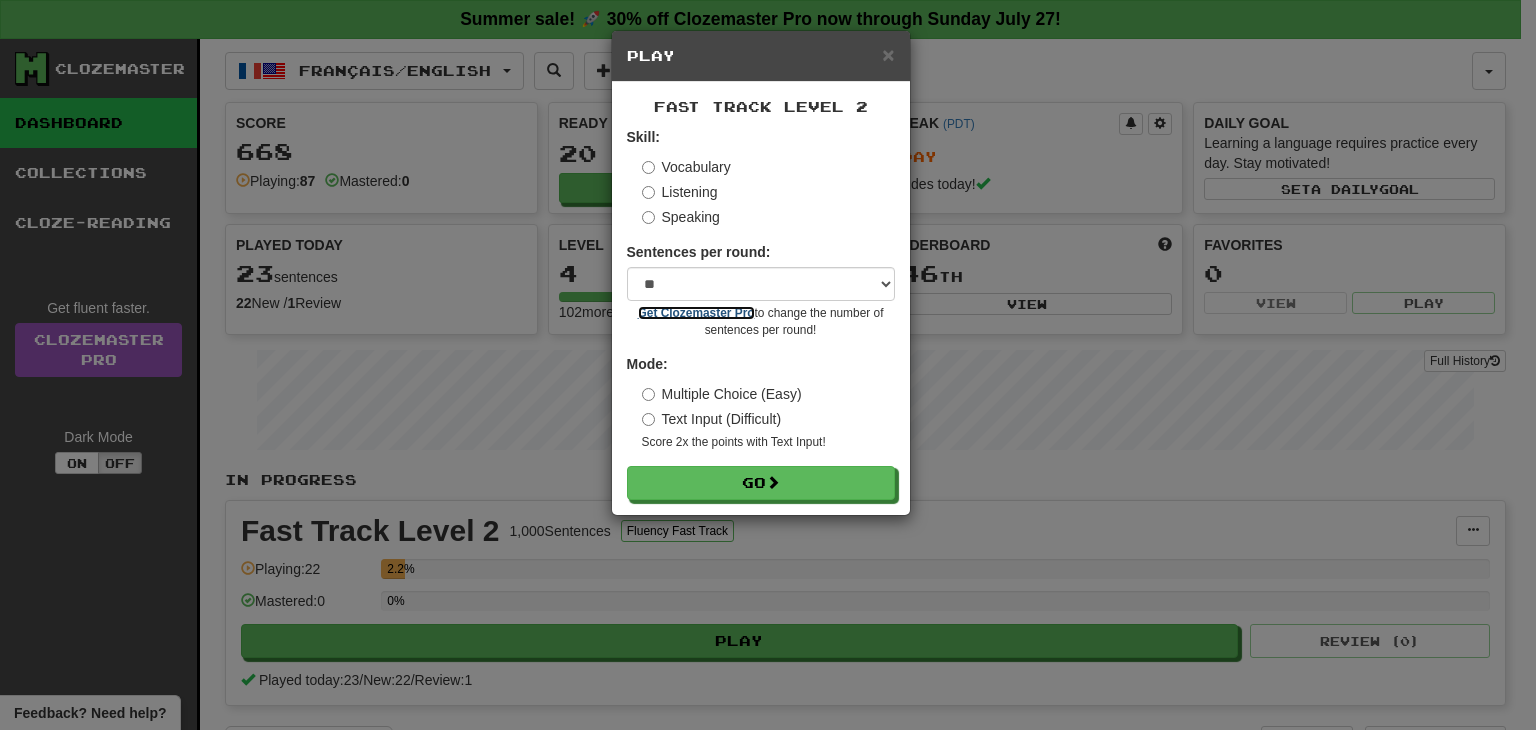 click on "Get Clozemaster Pro" at bounding box center (696, 313) 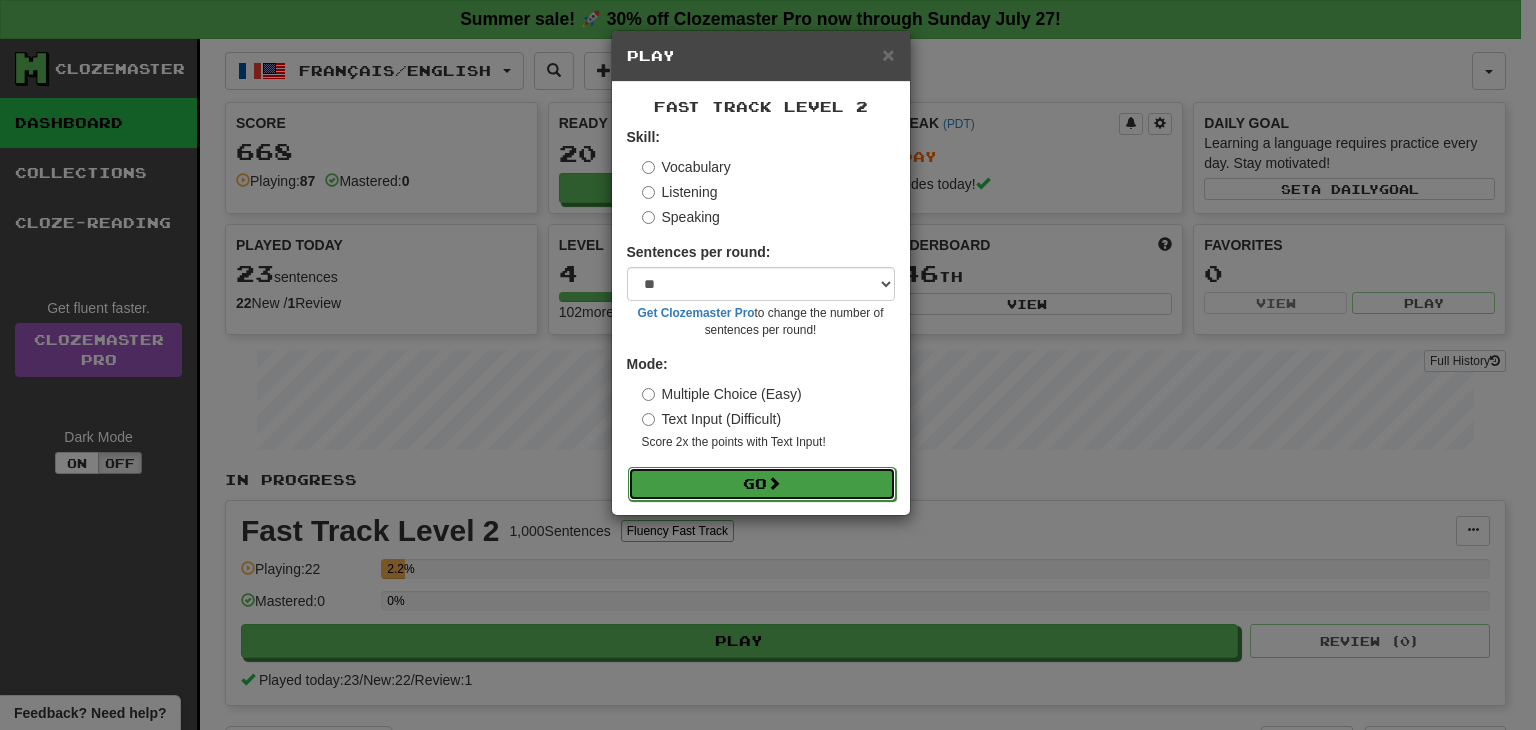 click on "Go" at bounding box center [762, 484] 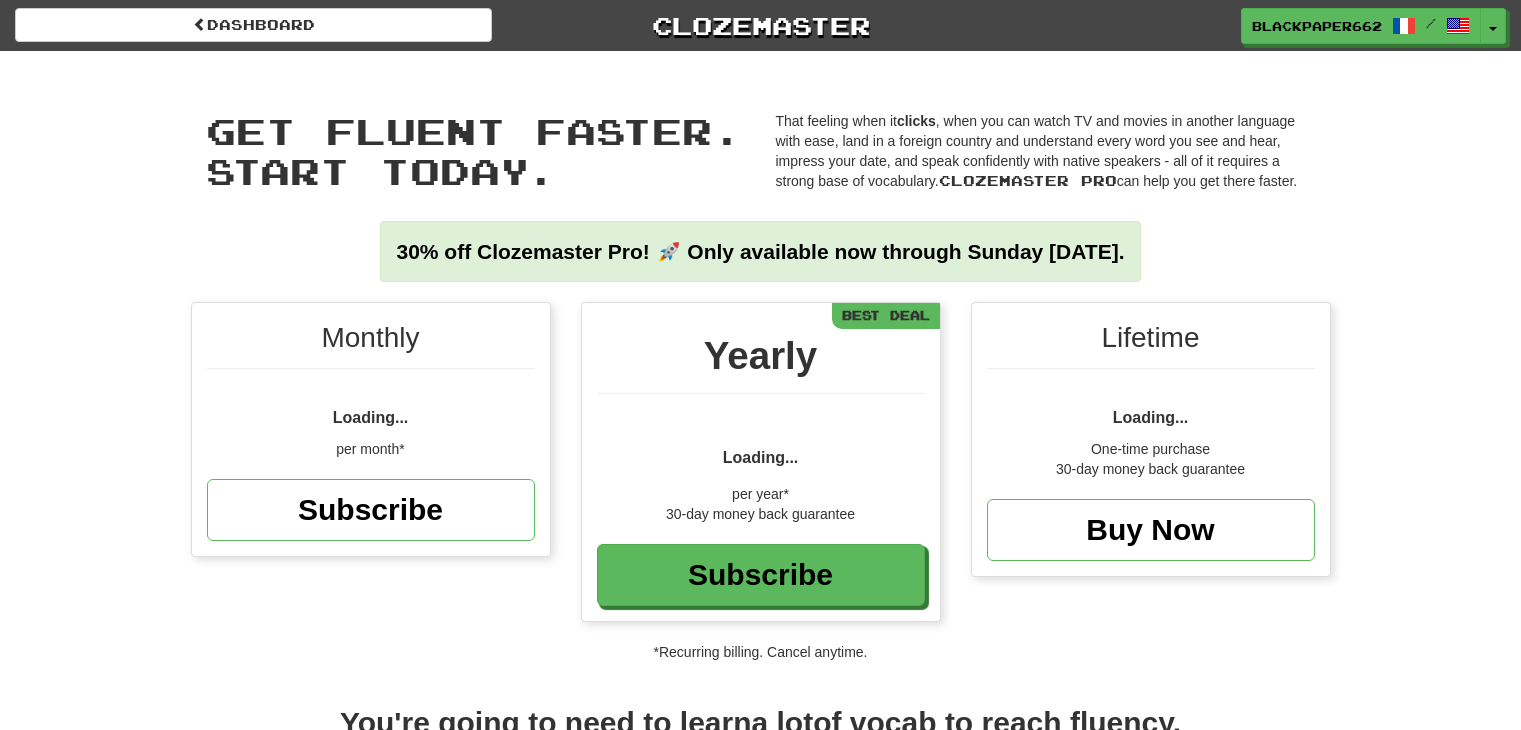 scroll, scrollTop: 0, scrollLeft: 0, axis: both 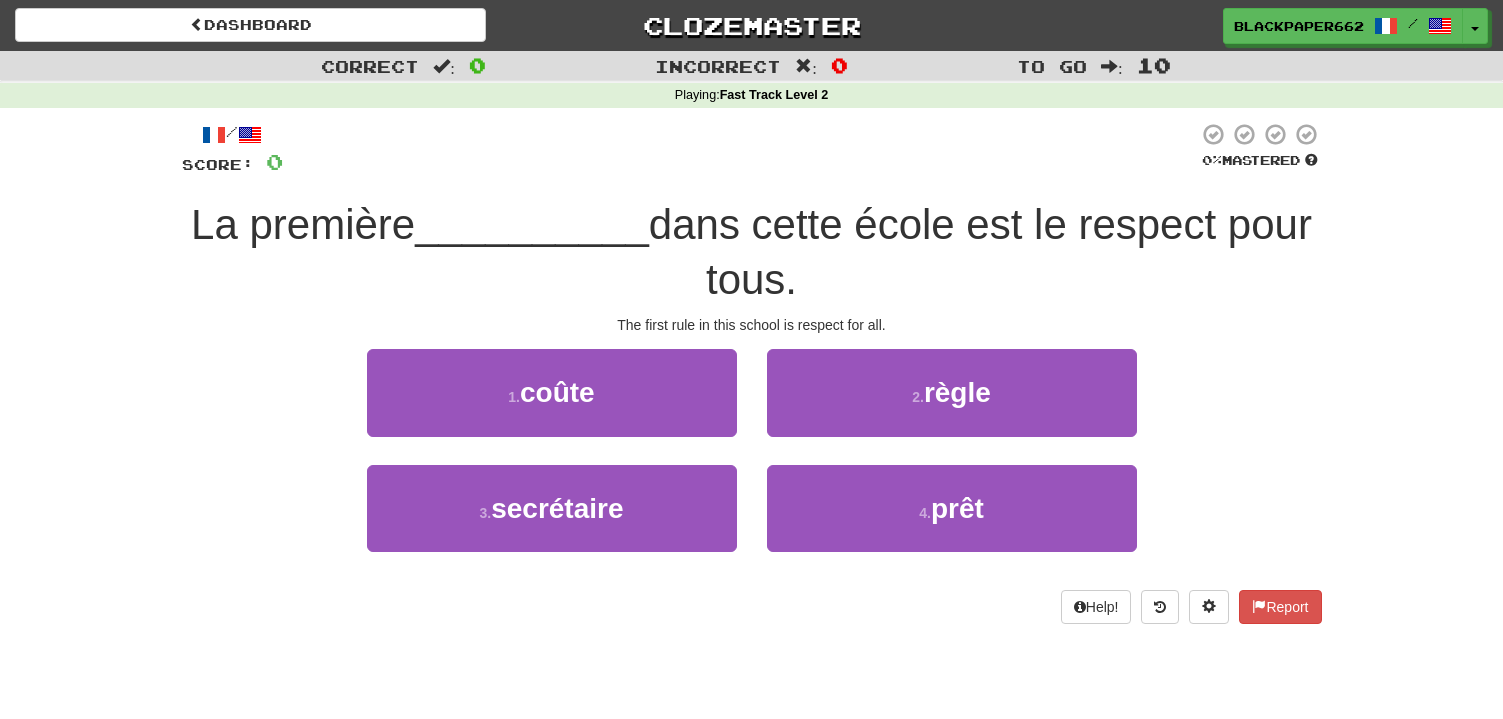 click on "1 . coûte 2 . règle 3 . secrétaire 4 . prêt Help! Report" at bounding box center [752, 372] 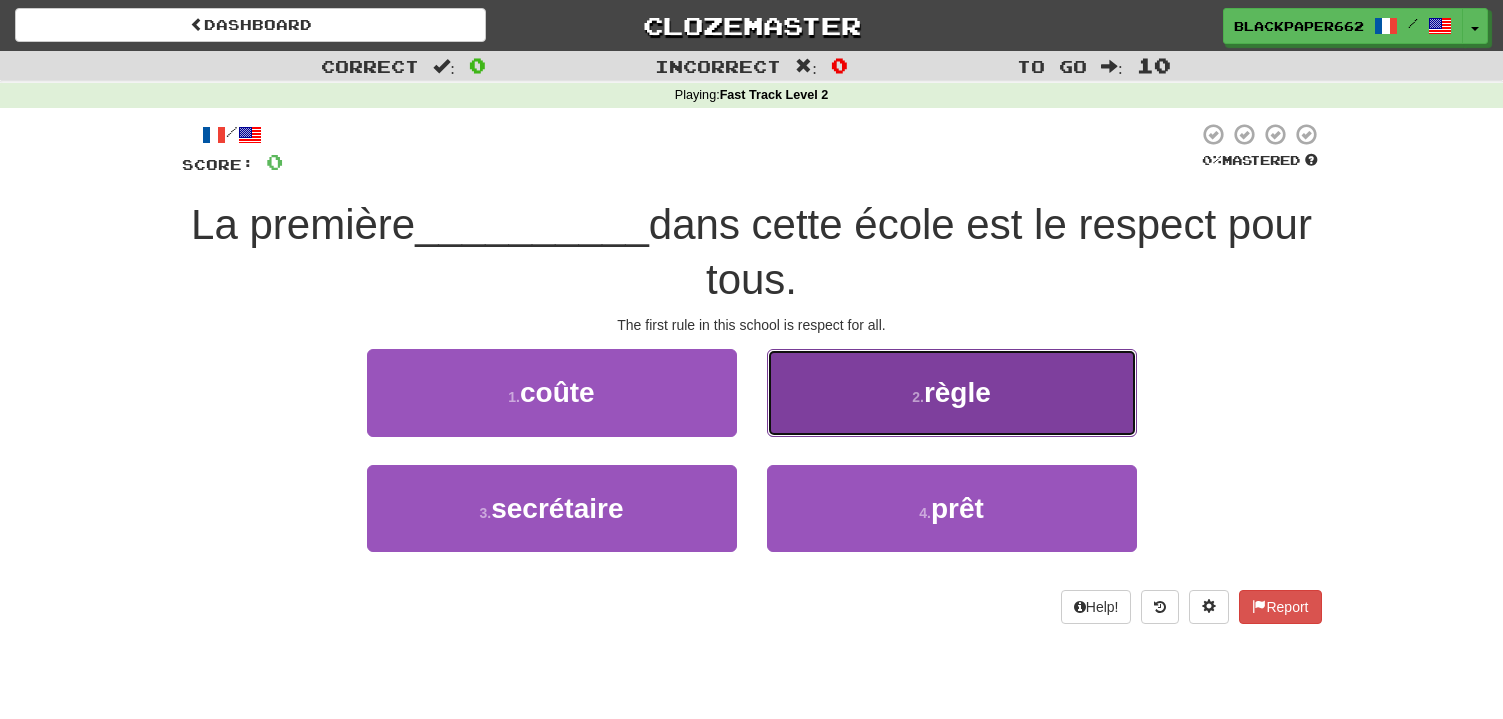 click on "2 .  règle" at bounding box center [952, 392] 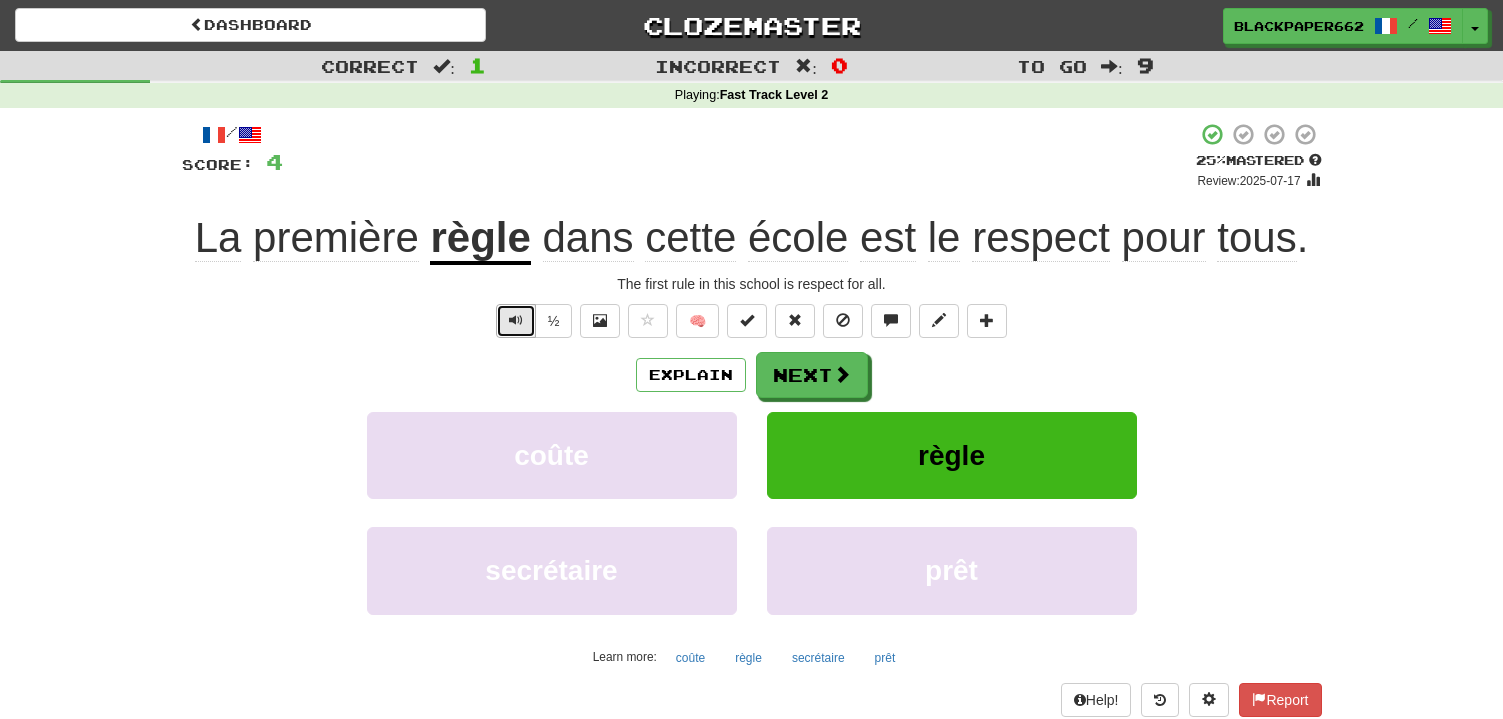 click at bounding box center (516, 321) 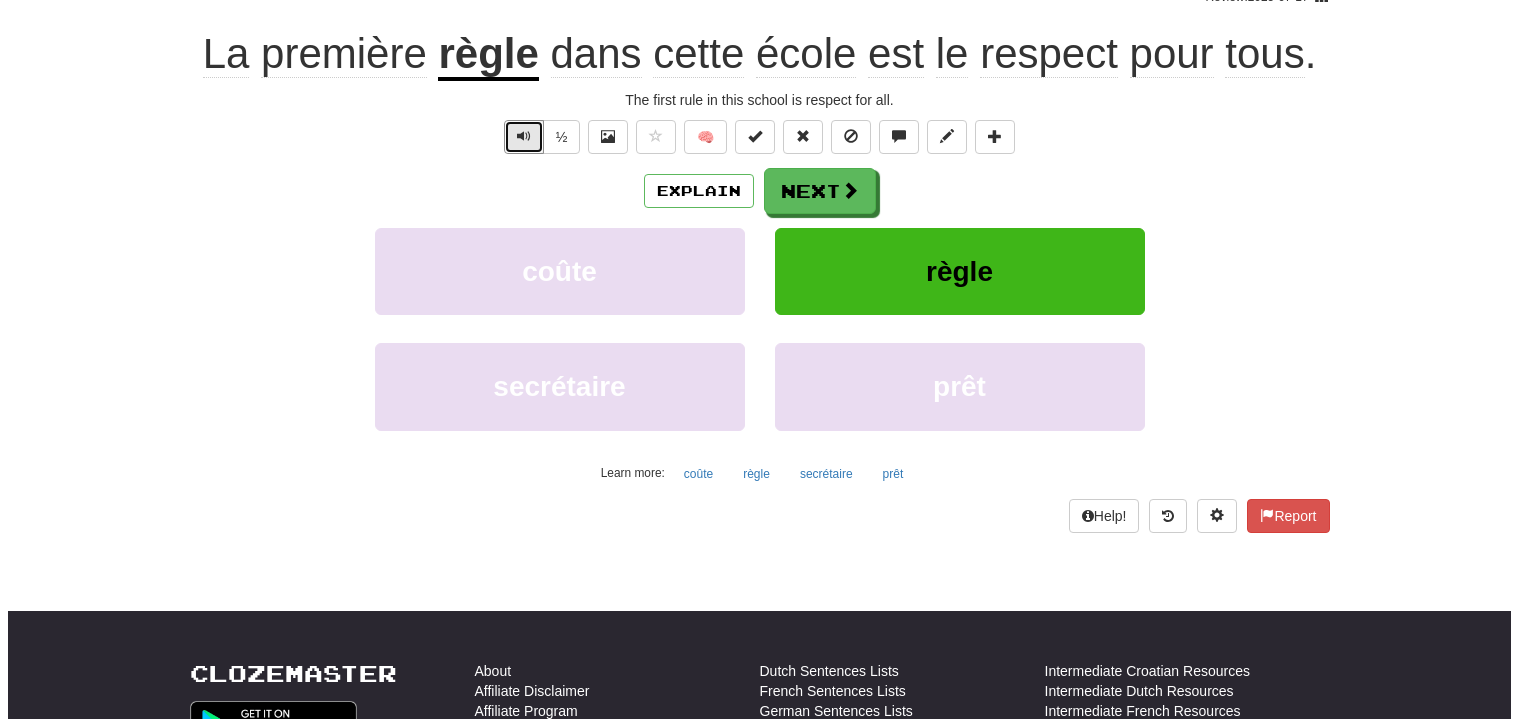 scroll, scrollTop: 200, scrollLeft: 0, axis: vertical 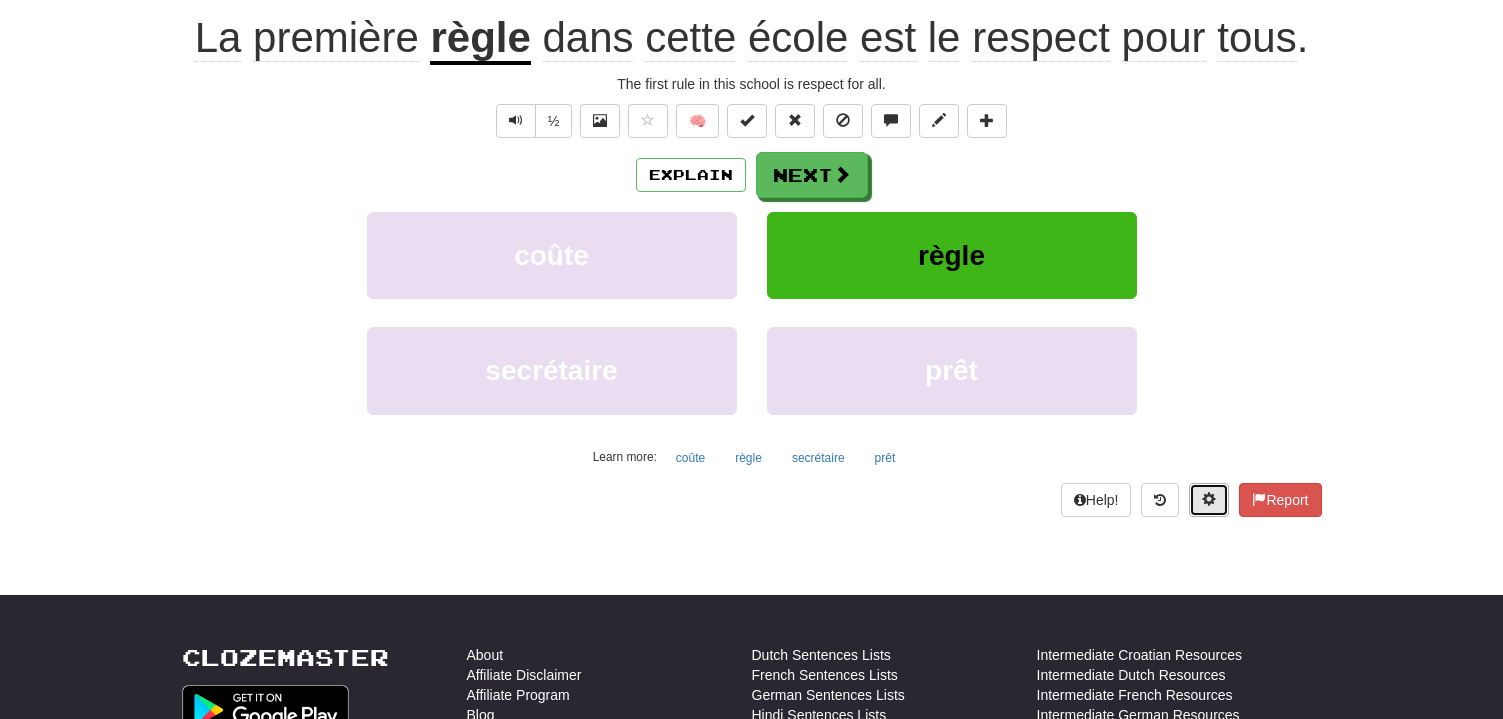 click at bounding box center [1209, 499] 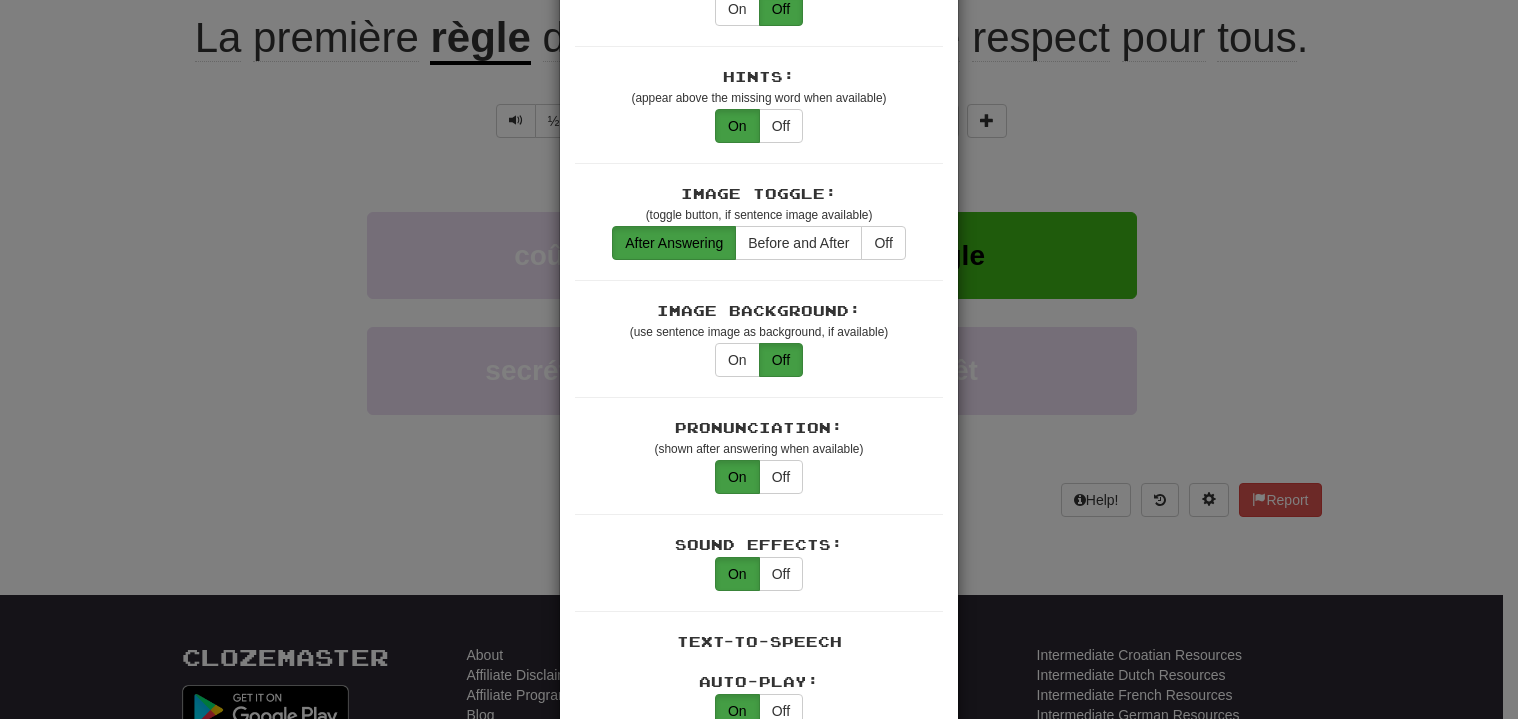 scroll, scrollTop: 300, scrollLeft: 0, axis: vertical 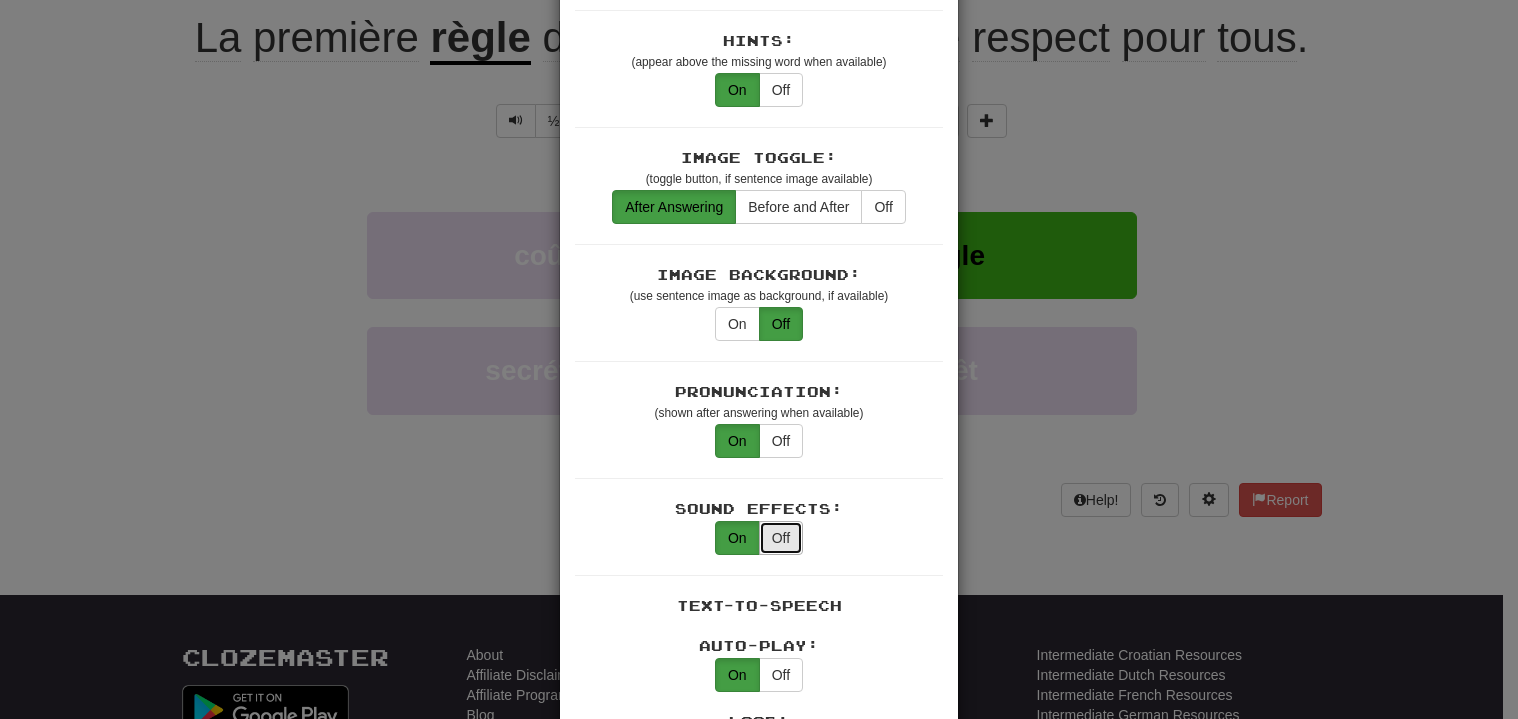 click on "Off" at bounding box center (781, 538) 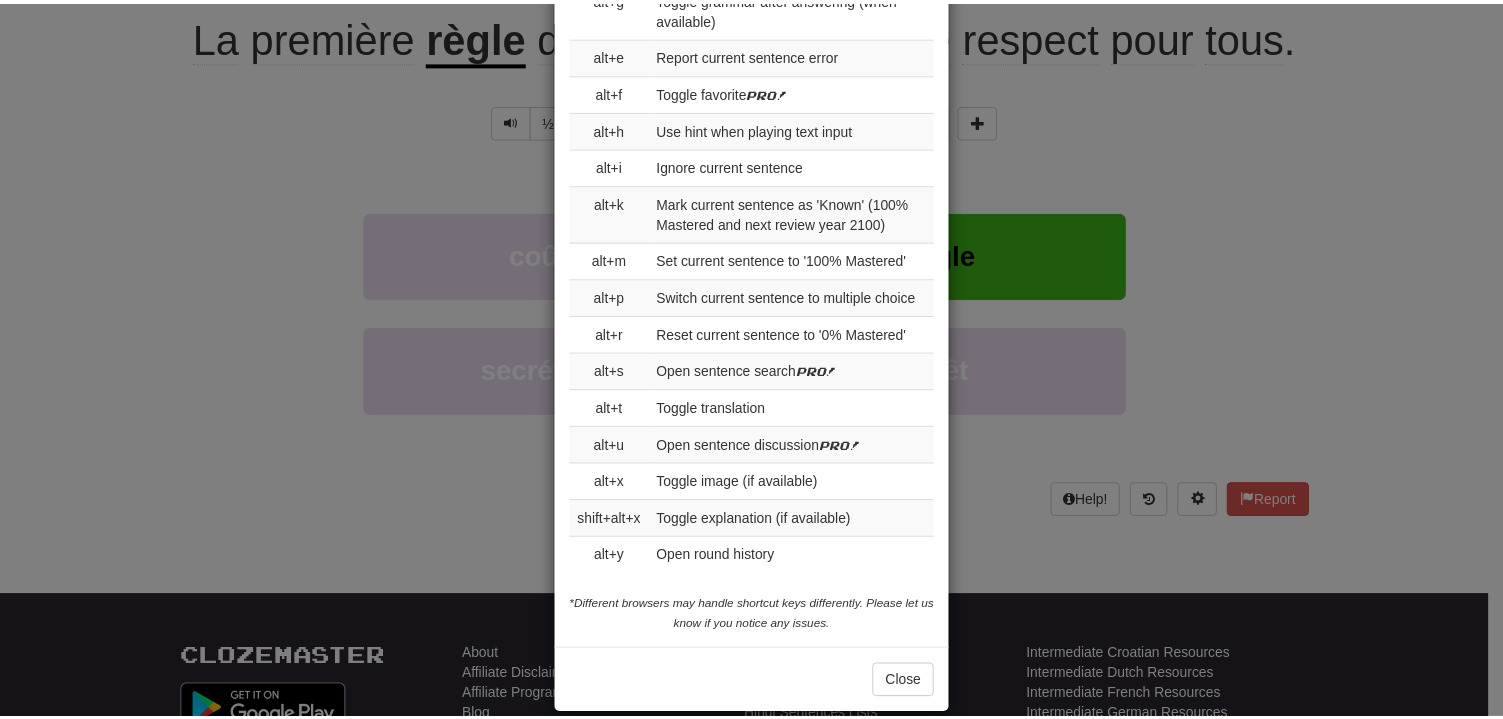 scroll, scrollTop: 2229, scrollLeft: 0, axis: vertical 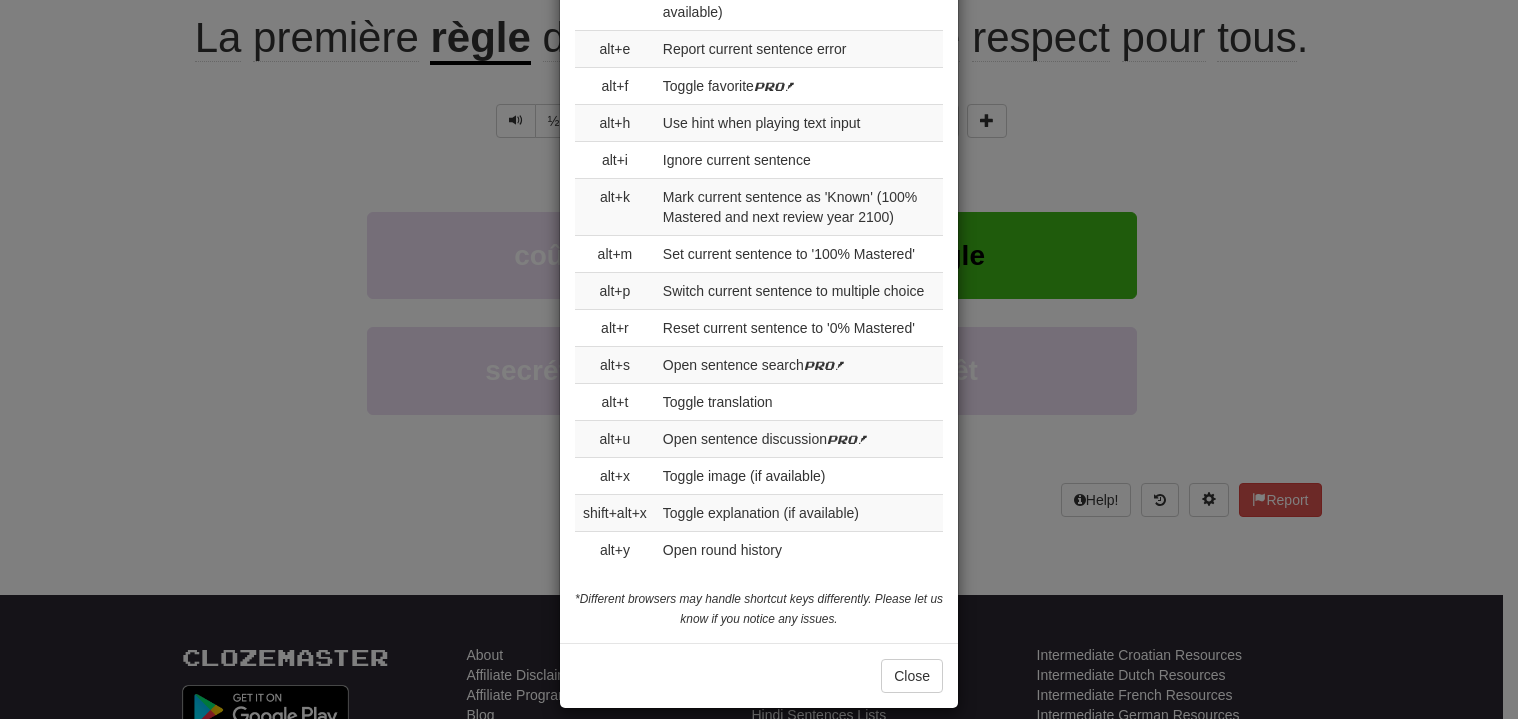 click on "Close" at bounding box center (759, 675) 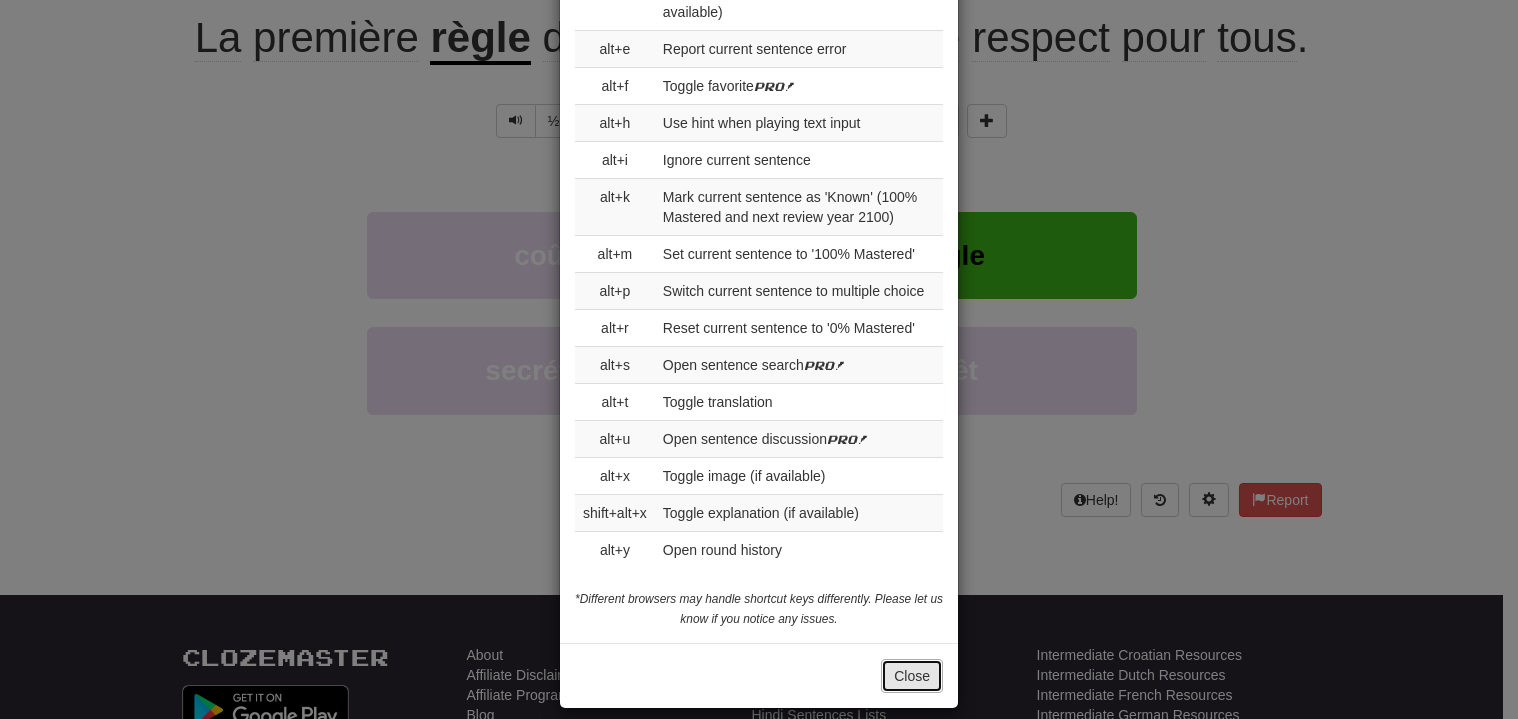 click on "Close" at bounding box center [912, 676] 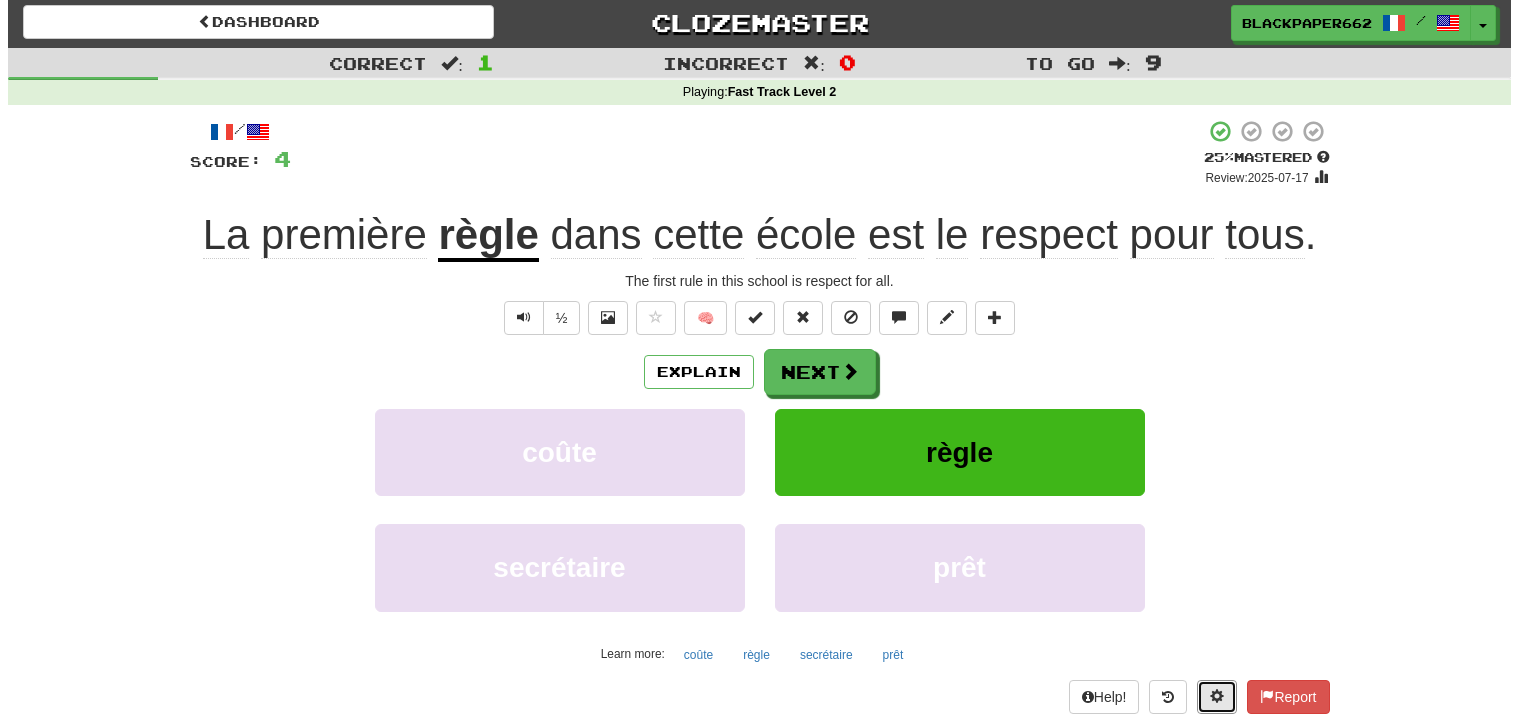scroll, scrollTop: 0, scrollLeft: 0, axis: both 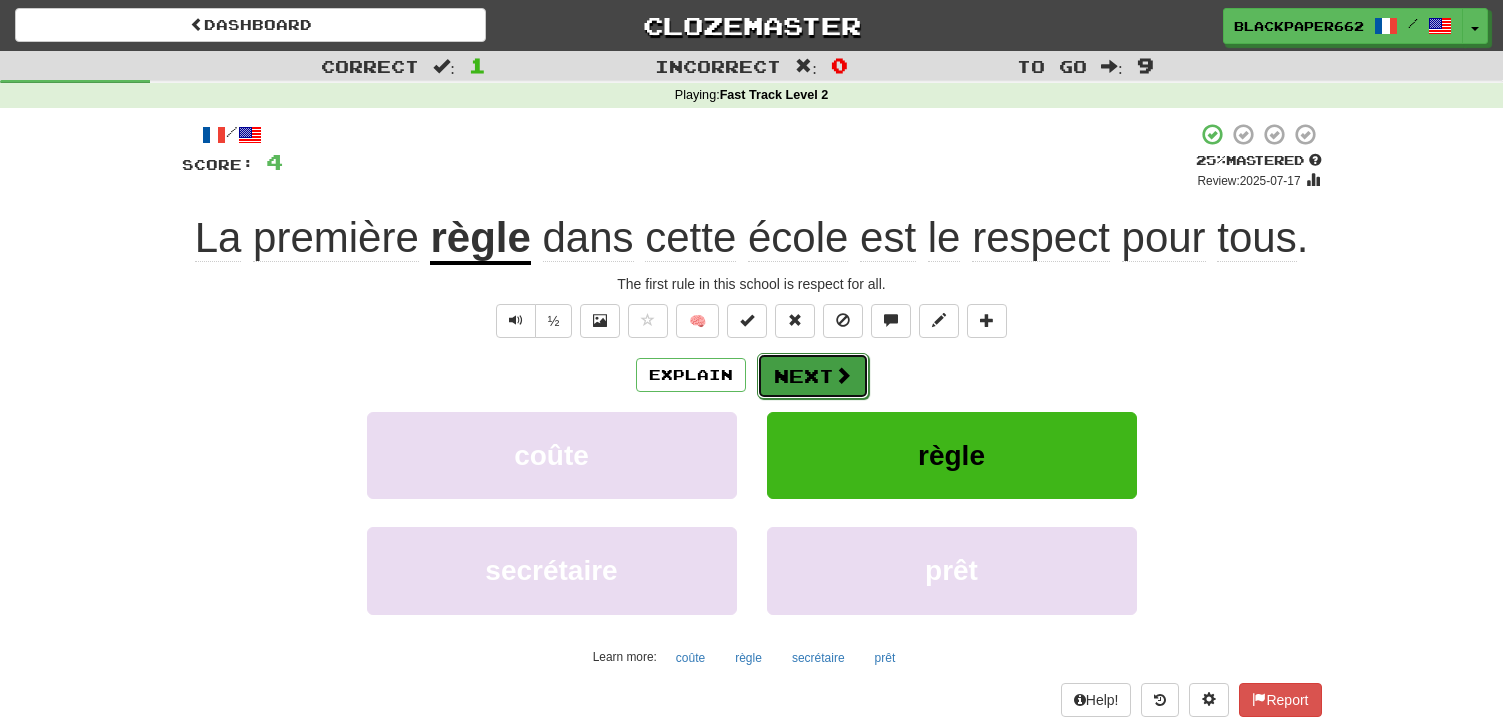 click at bounding box center [843, 375] 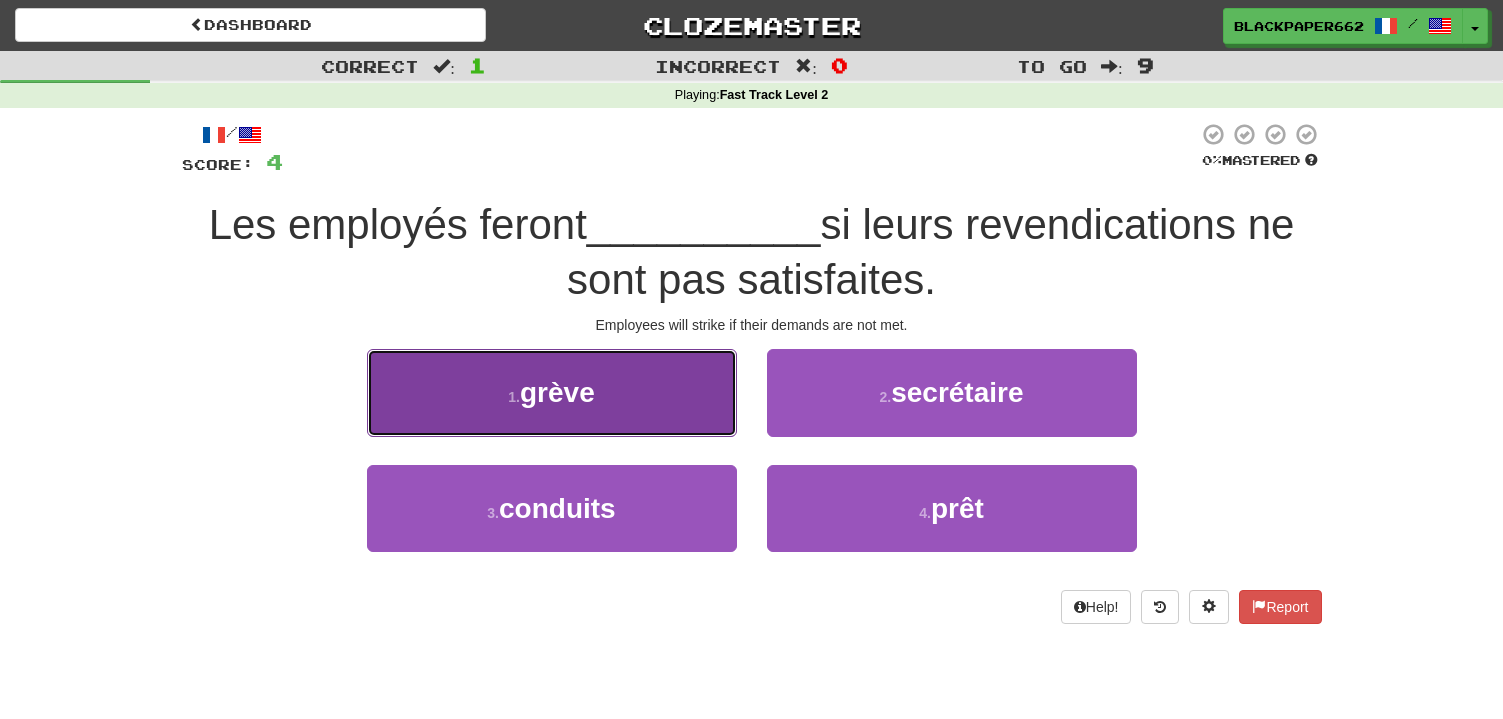 click on "grève" at bounding box center (557, 392) 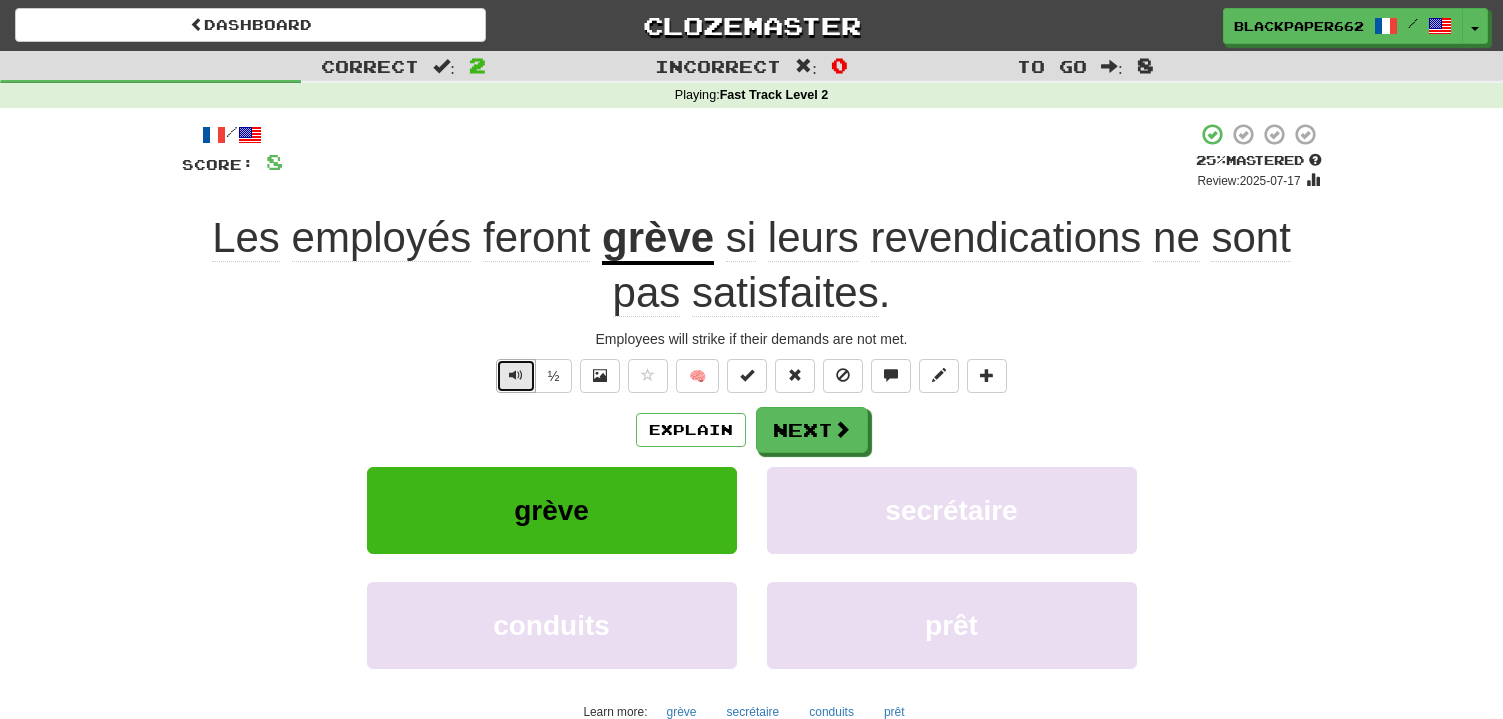 click at bounding box center (516, 376) 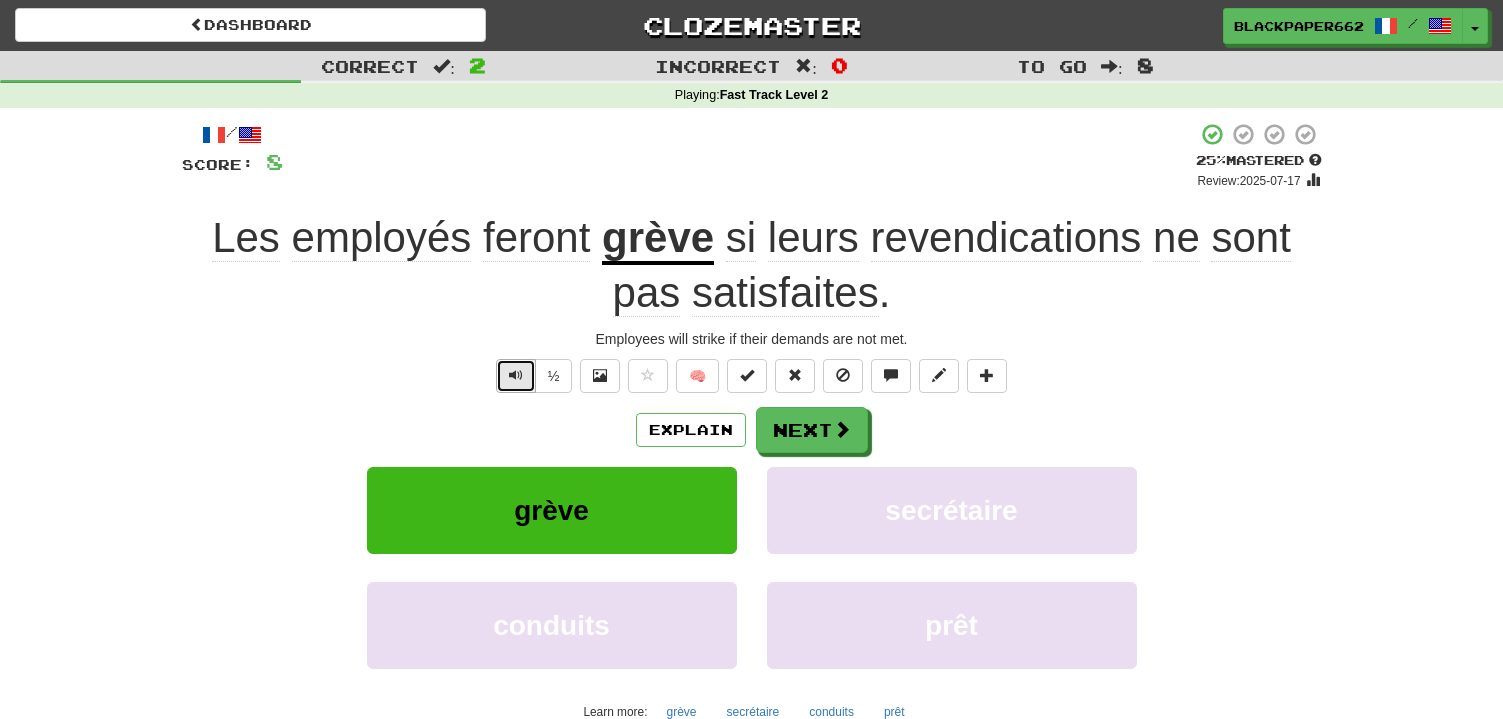 click at bounding box center (516, 375) 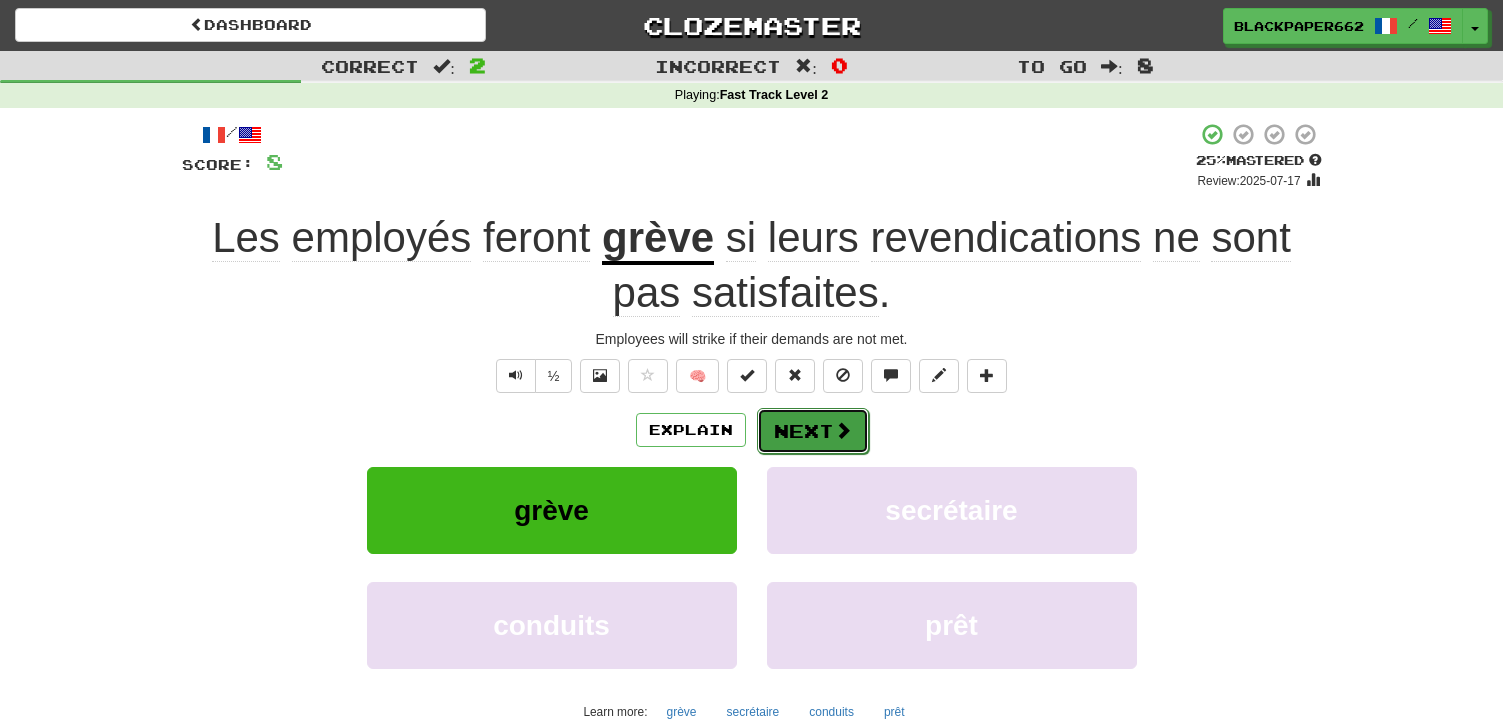 click at bounding box center [843, 430] 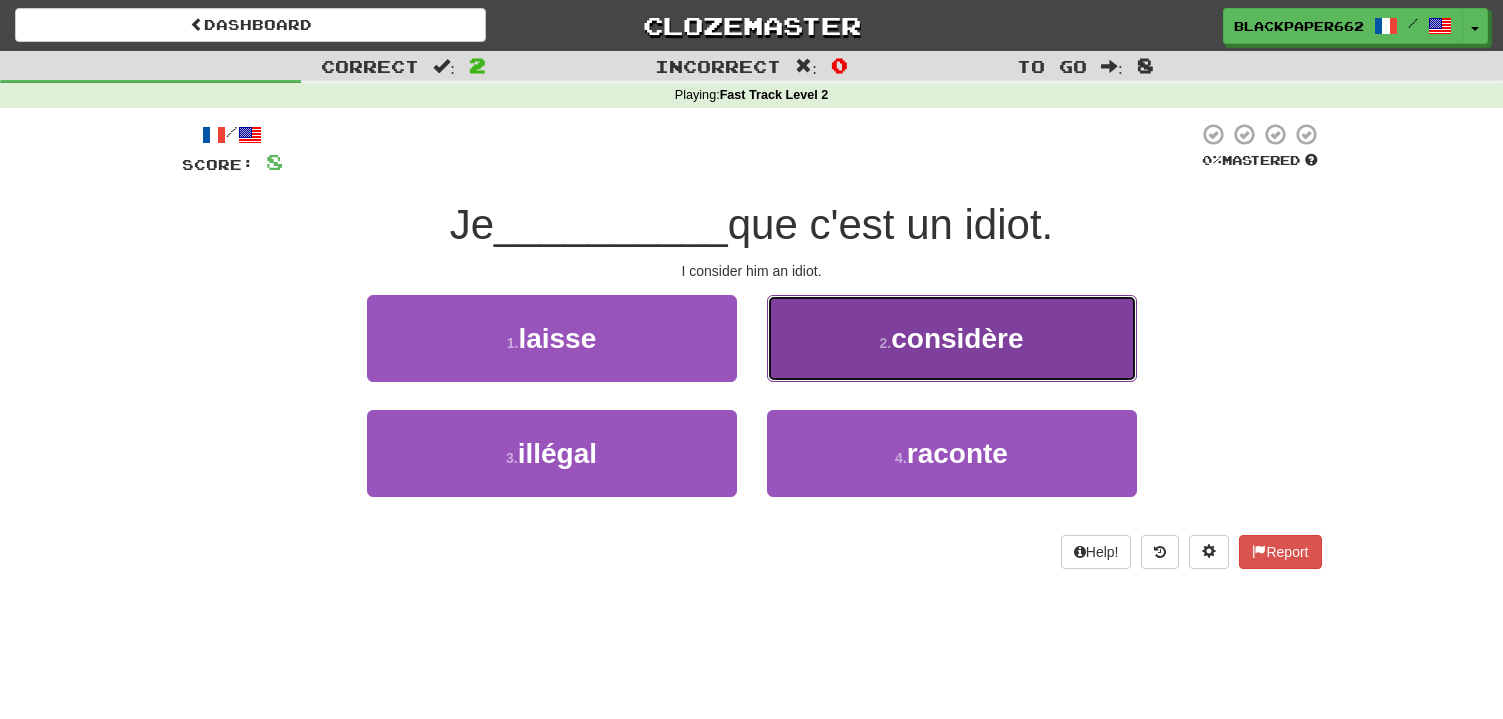 click on "2 .  considère" at bounding box center (952, 338) 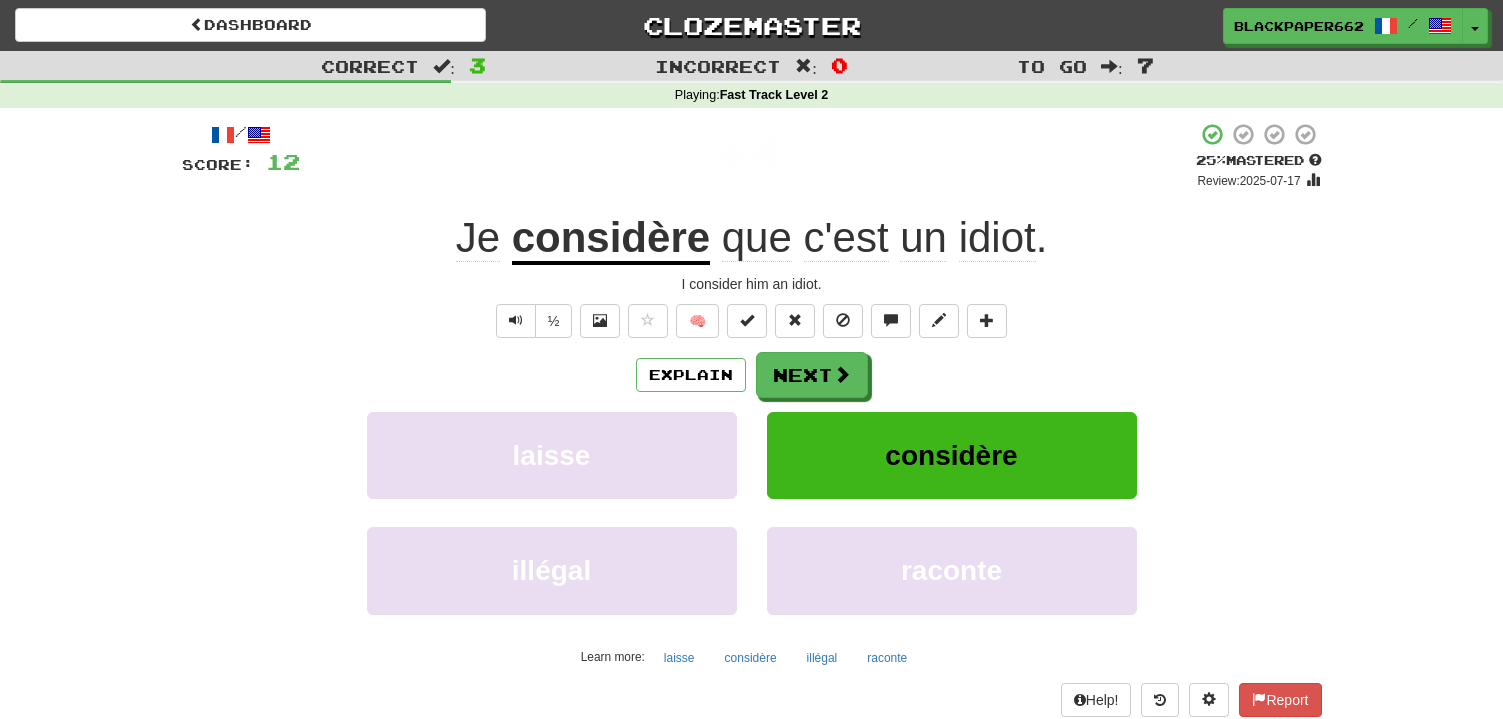 click on "considère" at bounding box center [611, 239] 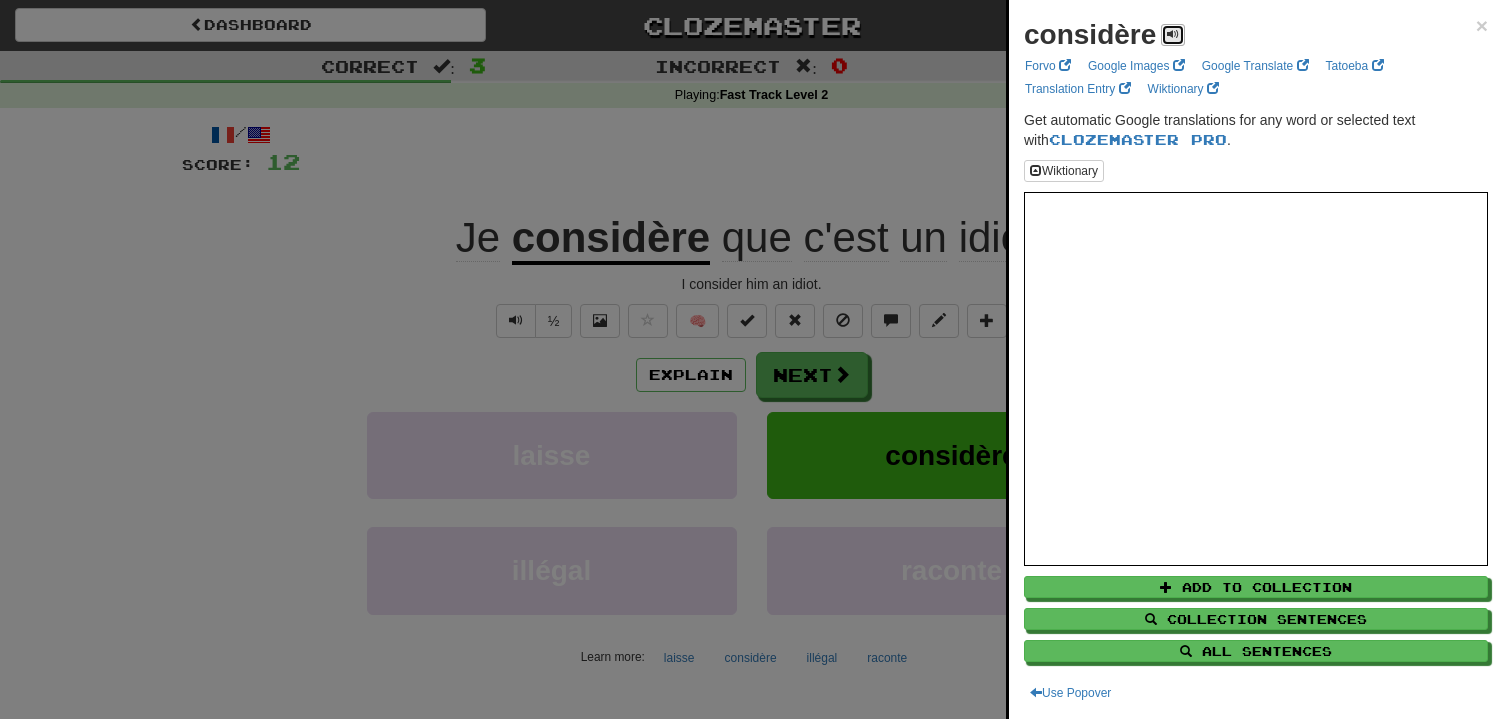 click at bounding box center (1173, 34) 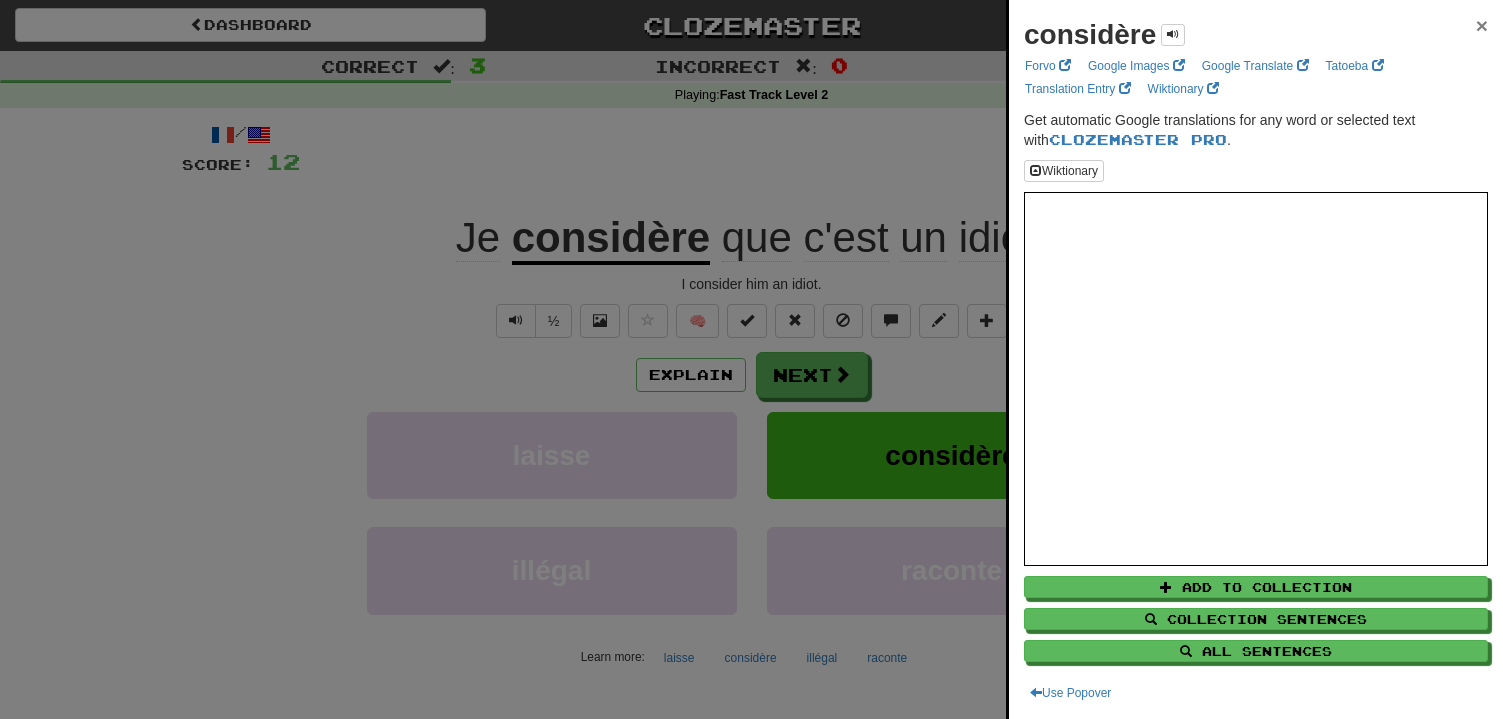 click on "×" at bounding box center (1482, 25) 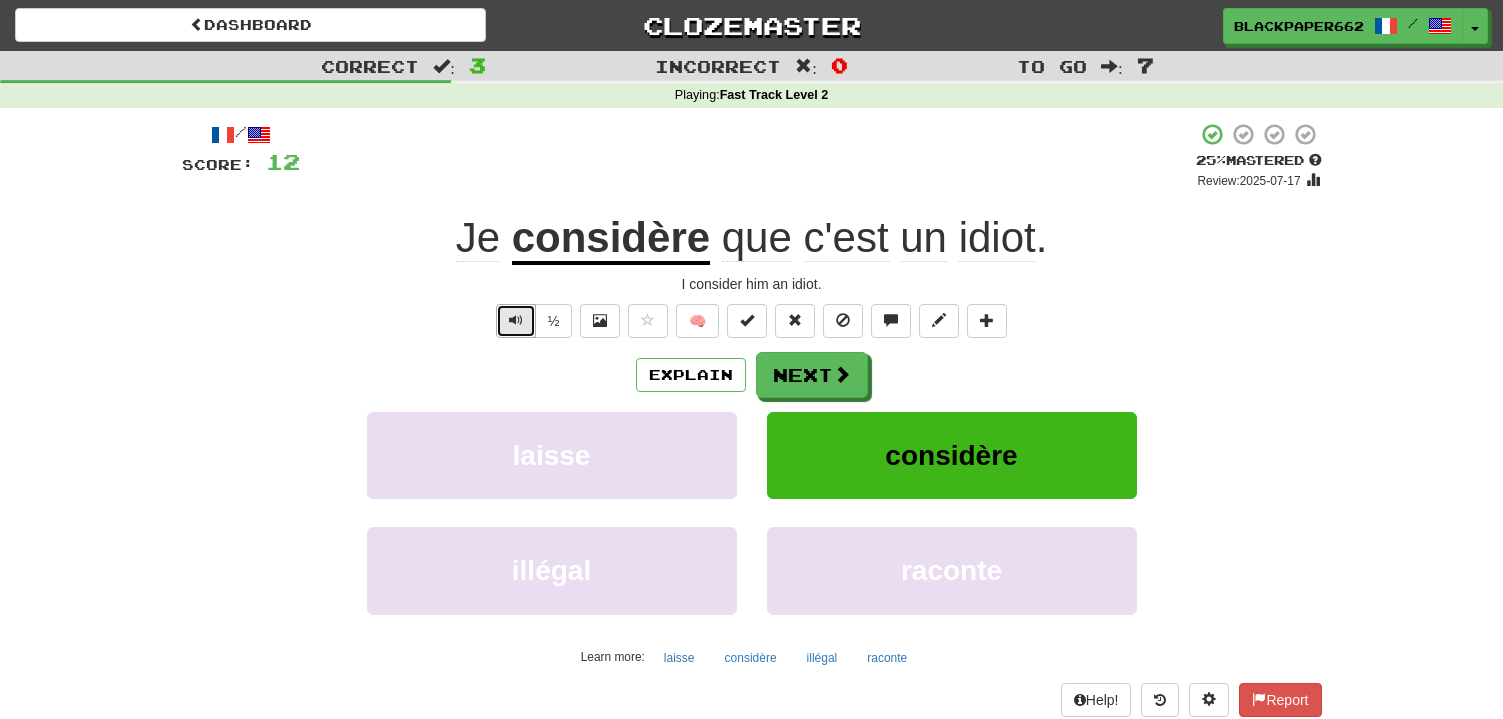 click at bounding box center [516, 321] 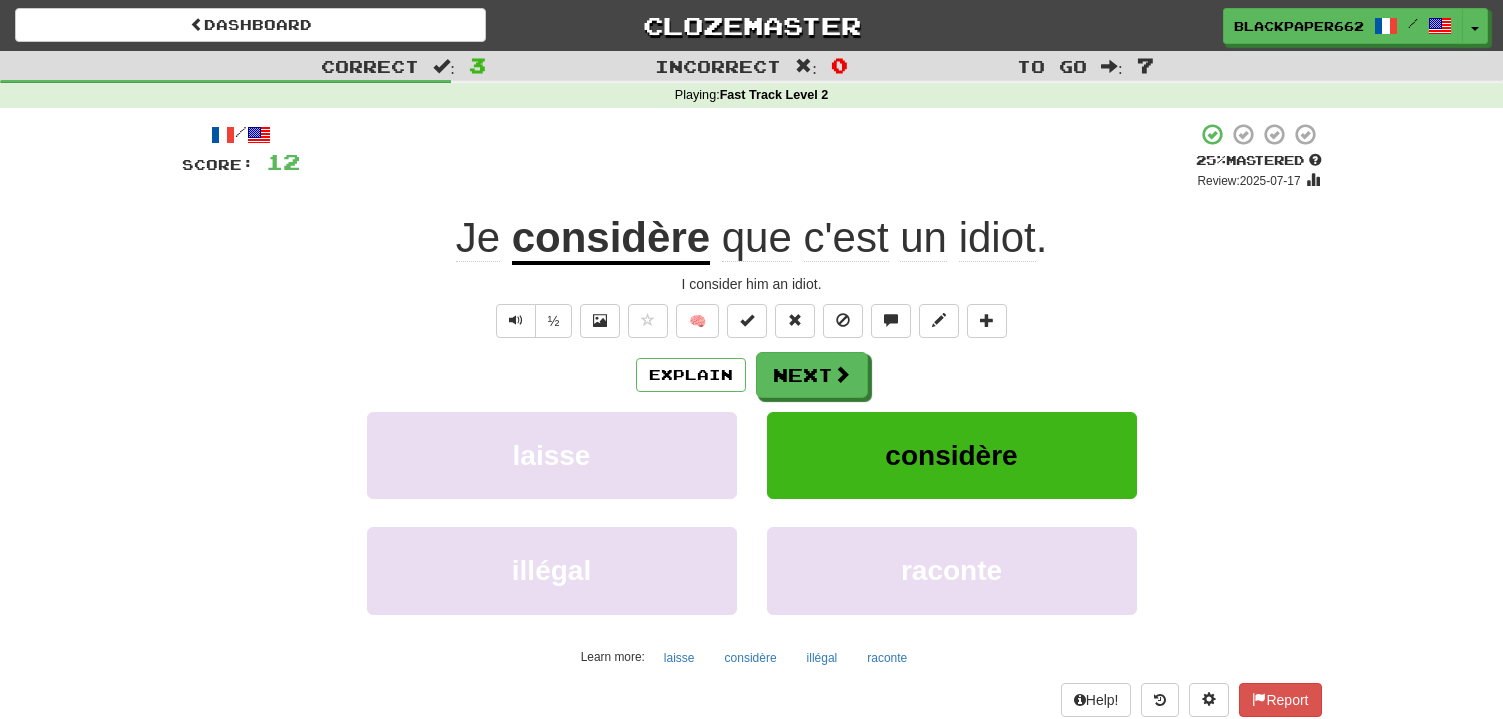 click on "idiot" at bounding box center (997, 238) 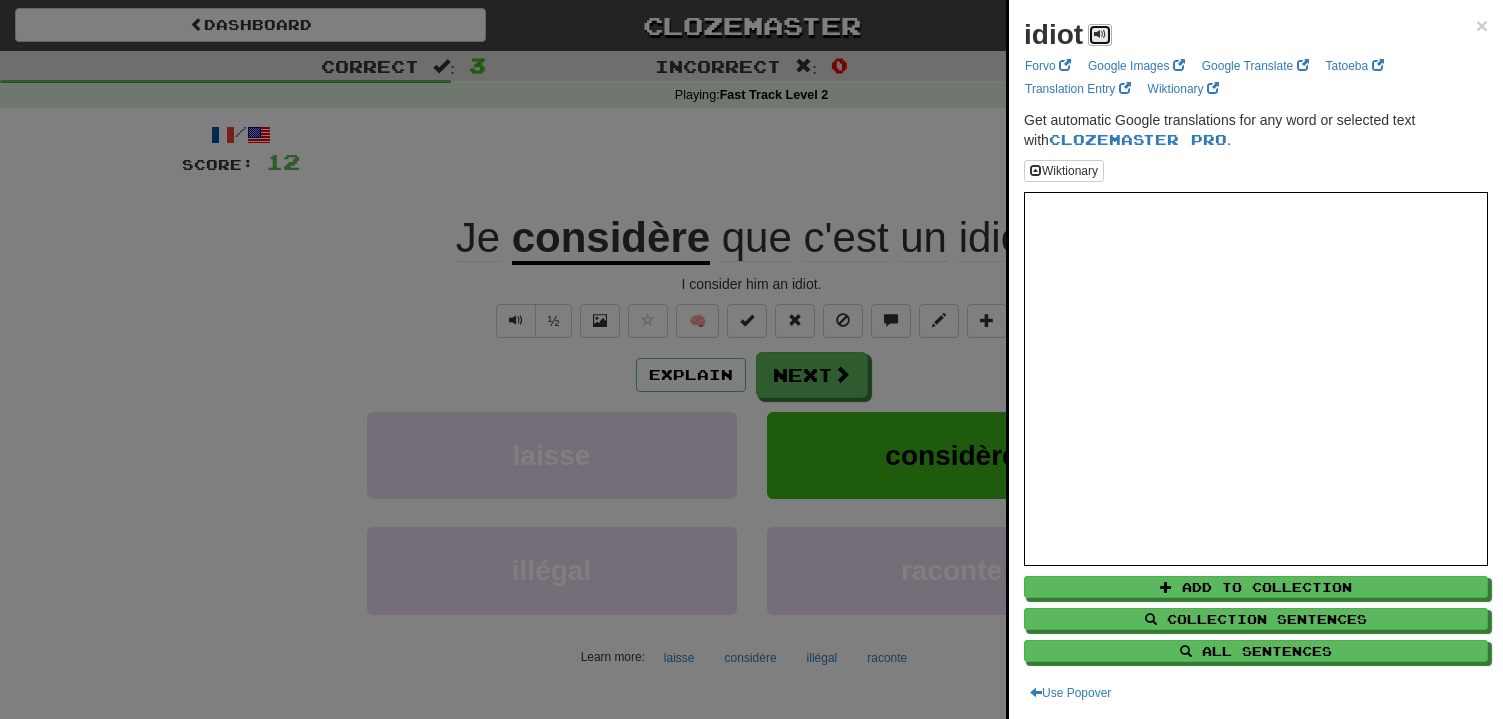 click at bounding box center (1100, 35) 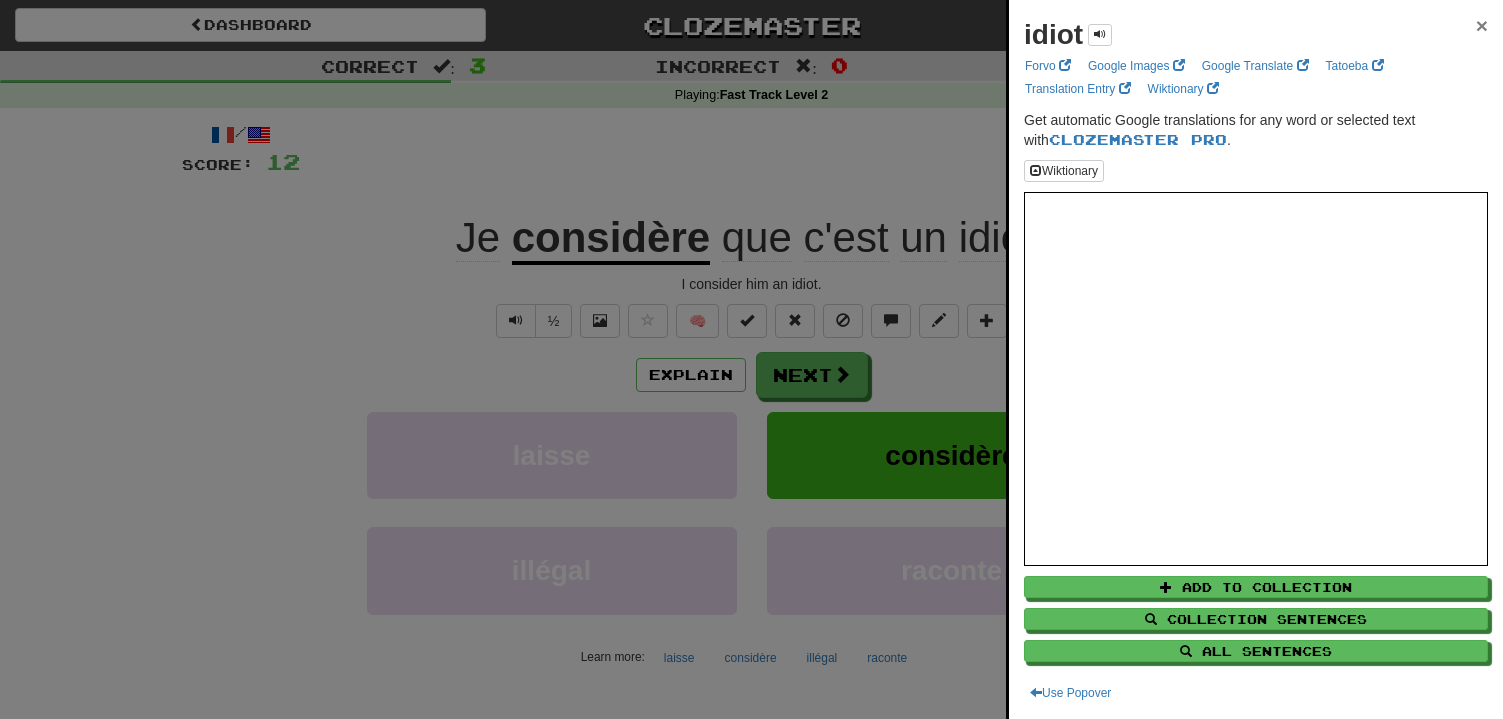 click on "×" at bounding box center (1482, 25) 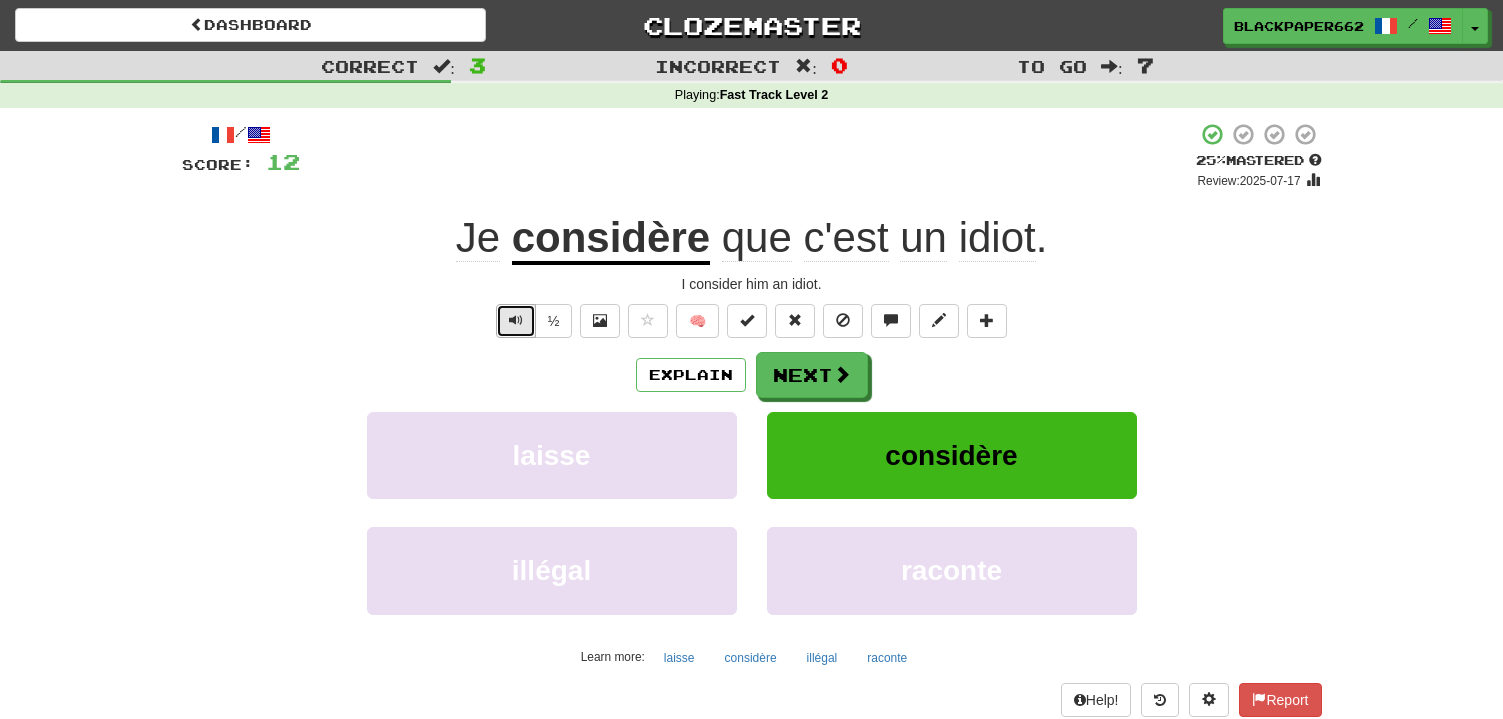 click at bounding box center (516, 320) 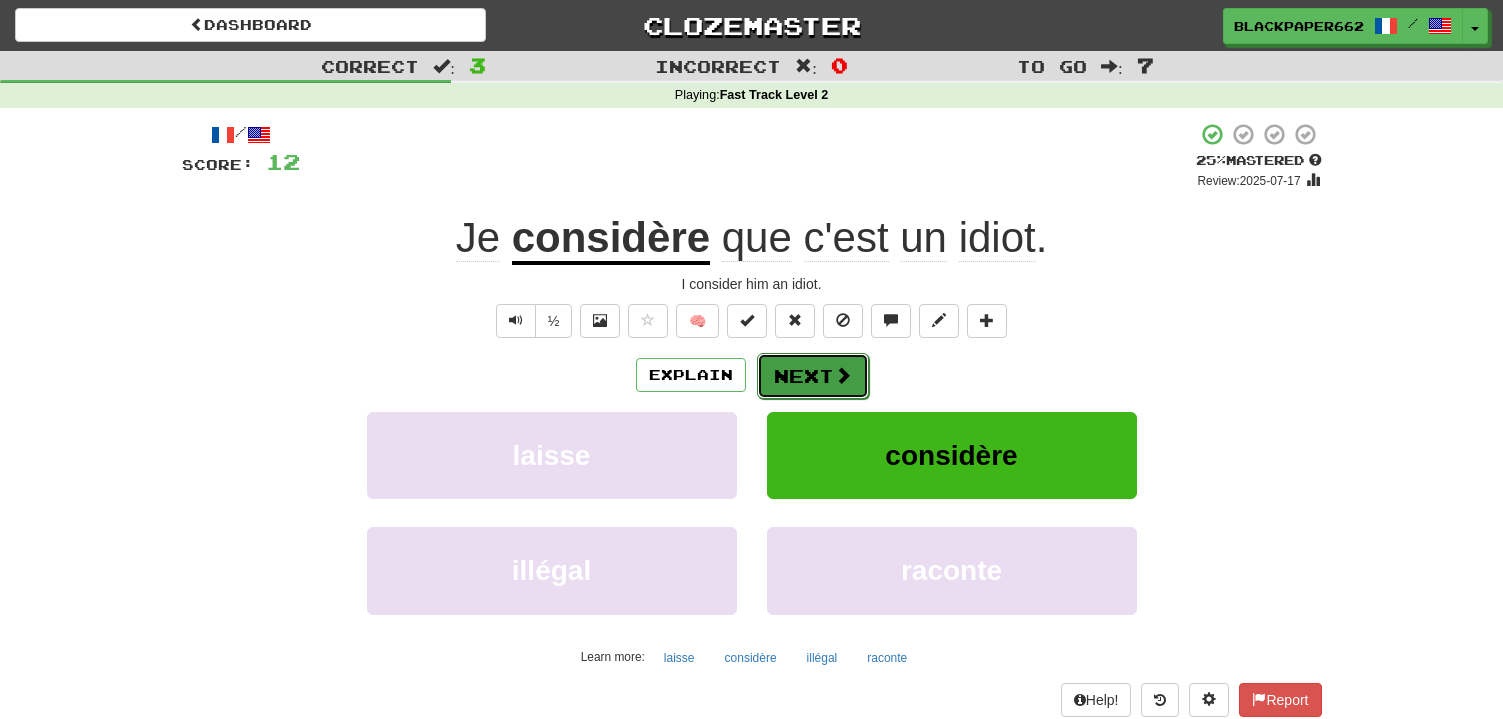 click at bounding box center [843, 375] 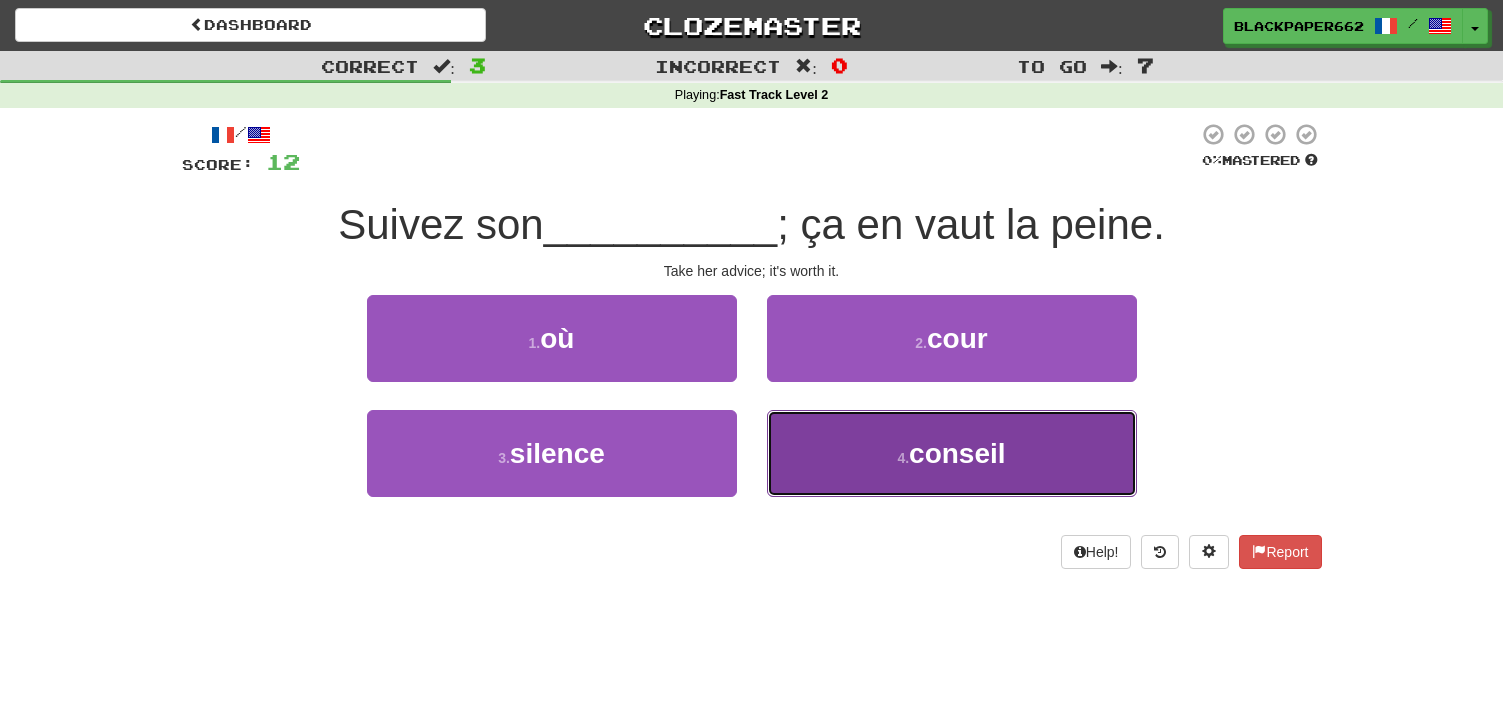 click on "4 .  conseil" at bounding box center [952, 453] 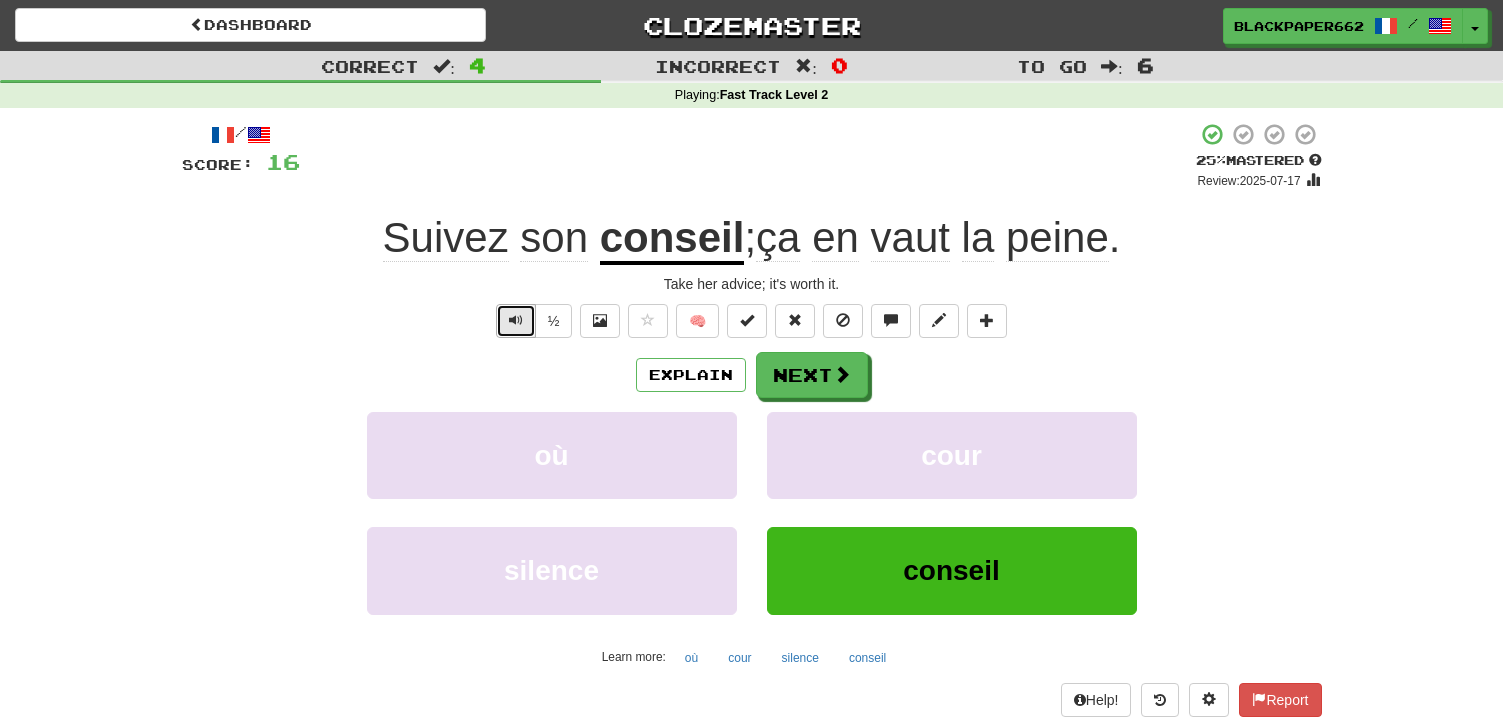 click at bounding box center [516, 320] 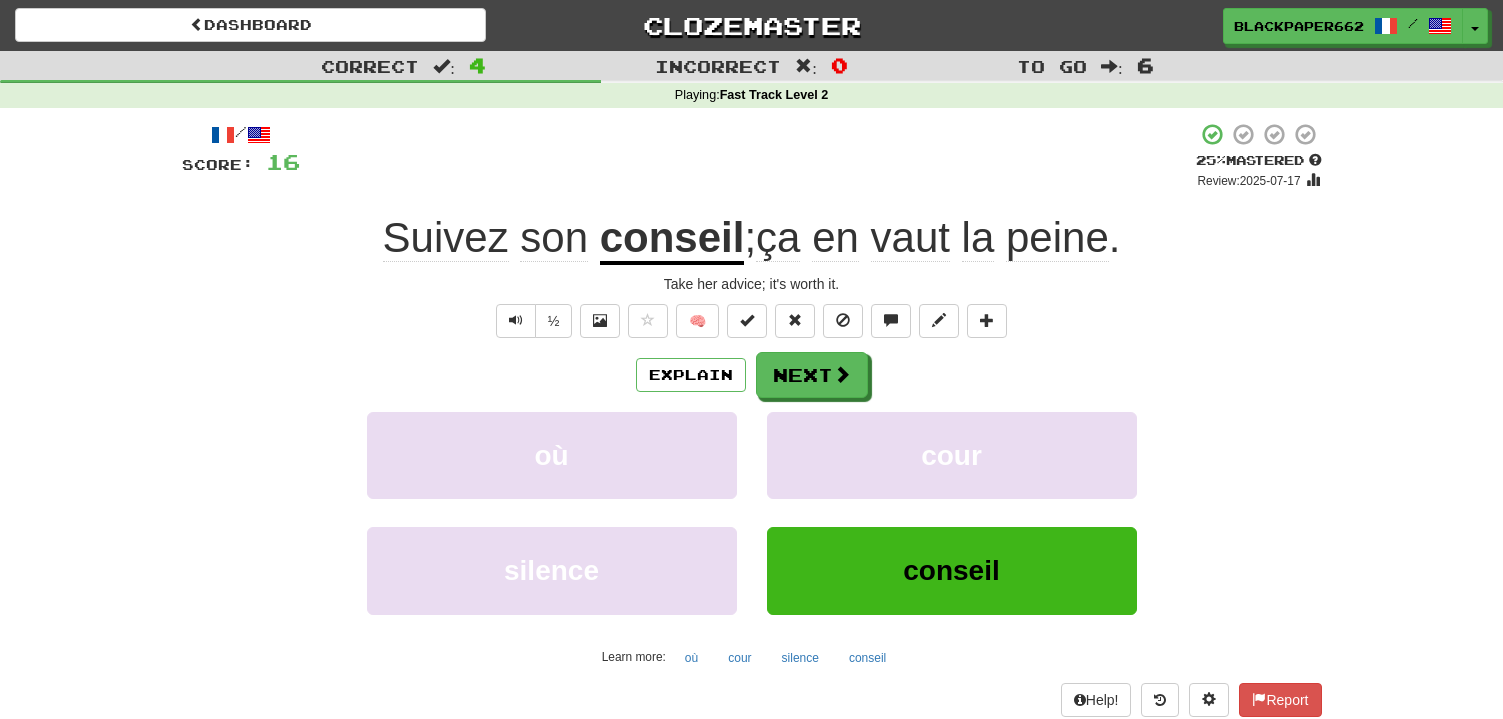 click on "peine" at bounding box center (1057, 238) 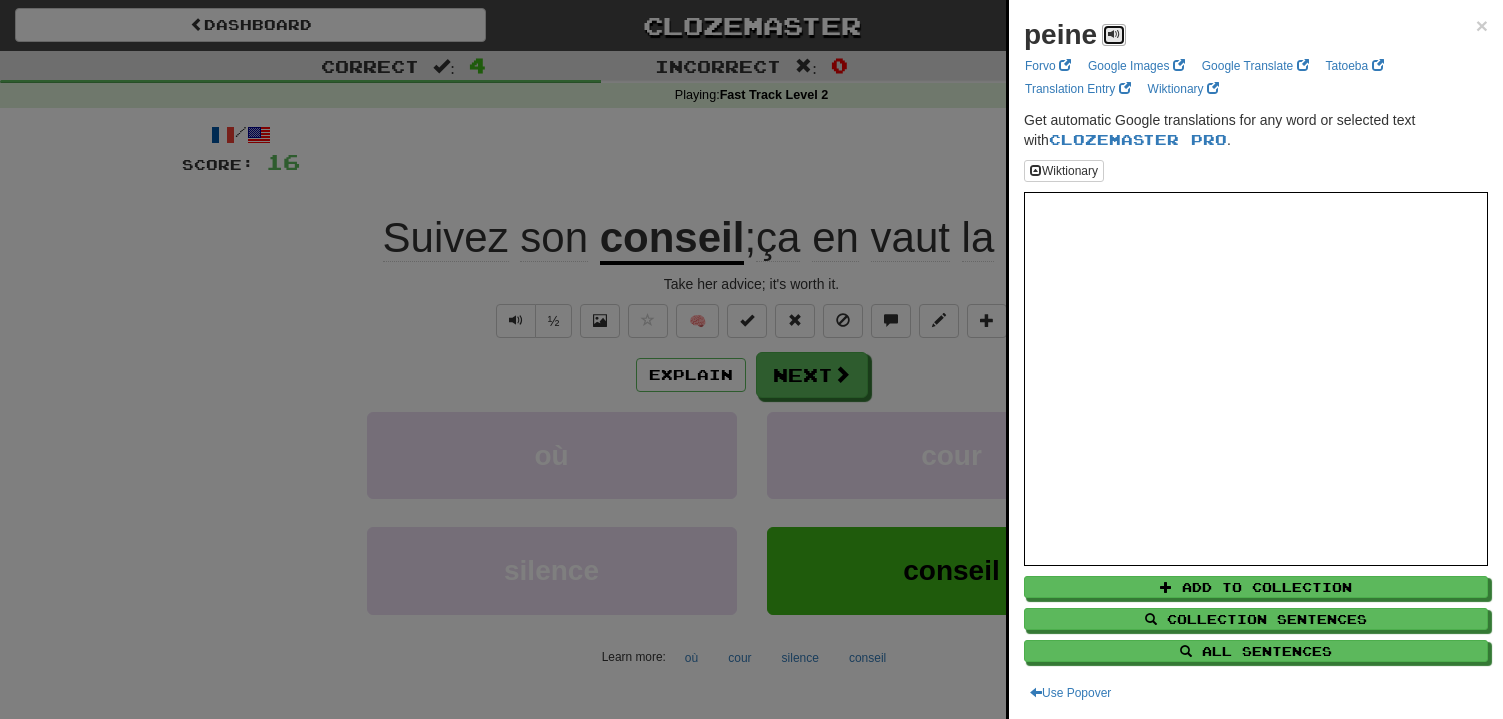 click at bounding box center [1114, 34] 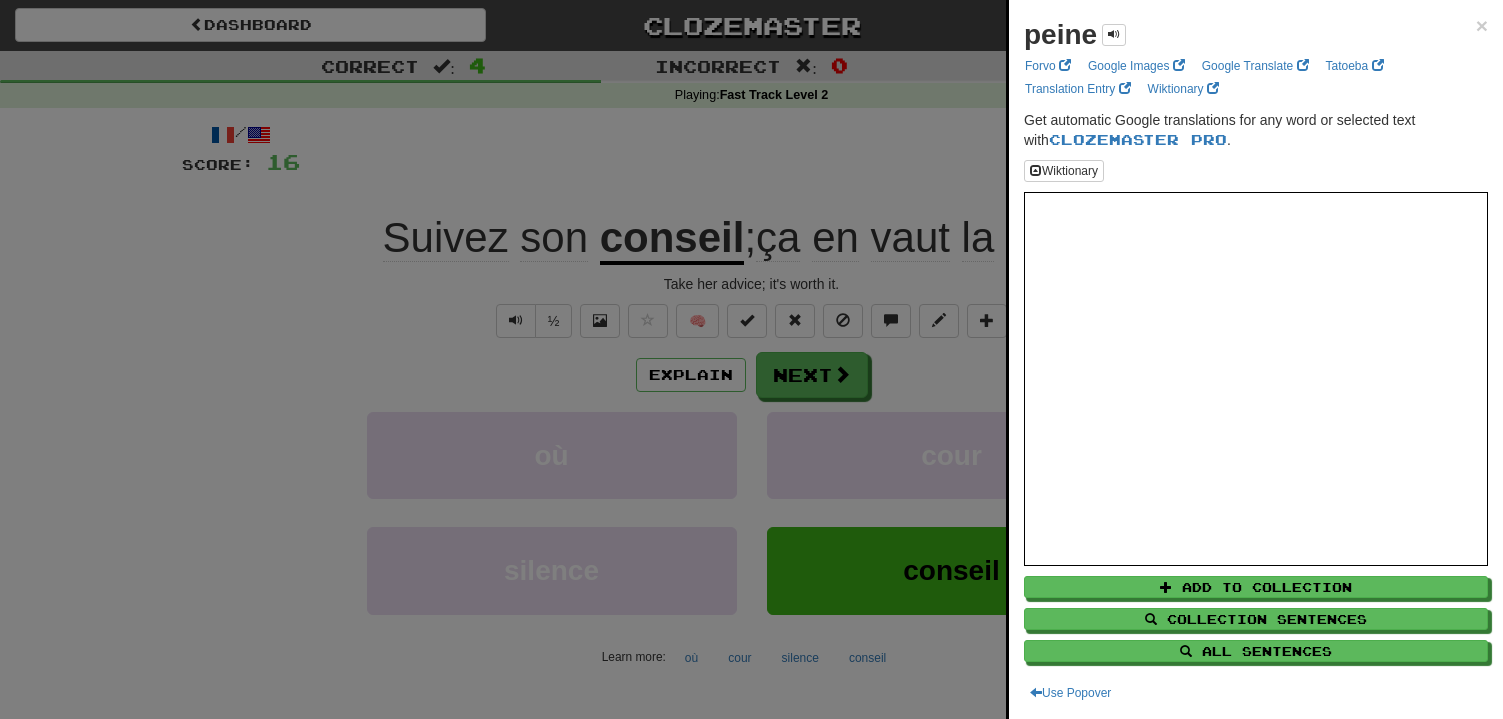 click at bounding box center [751, 359] 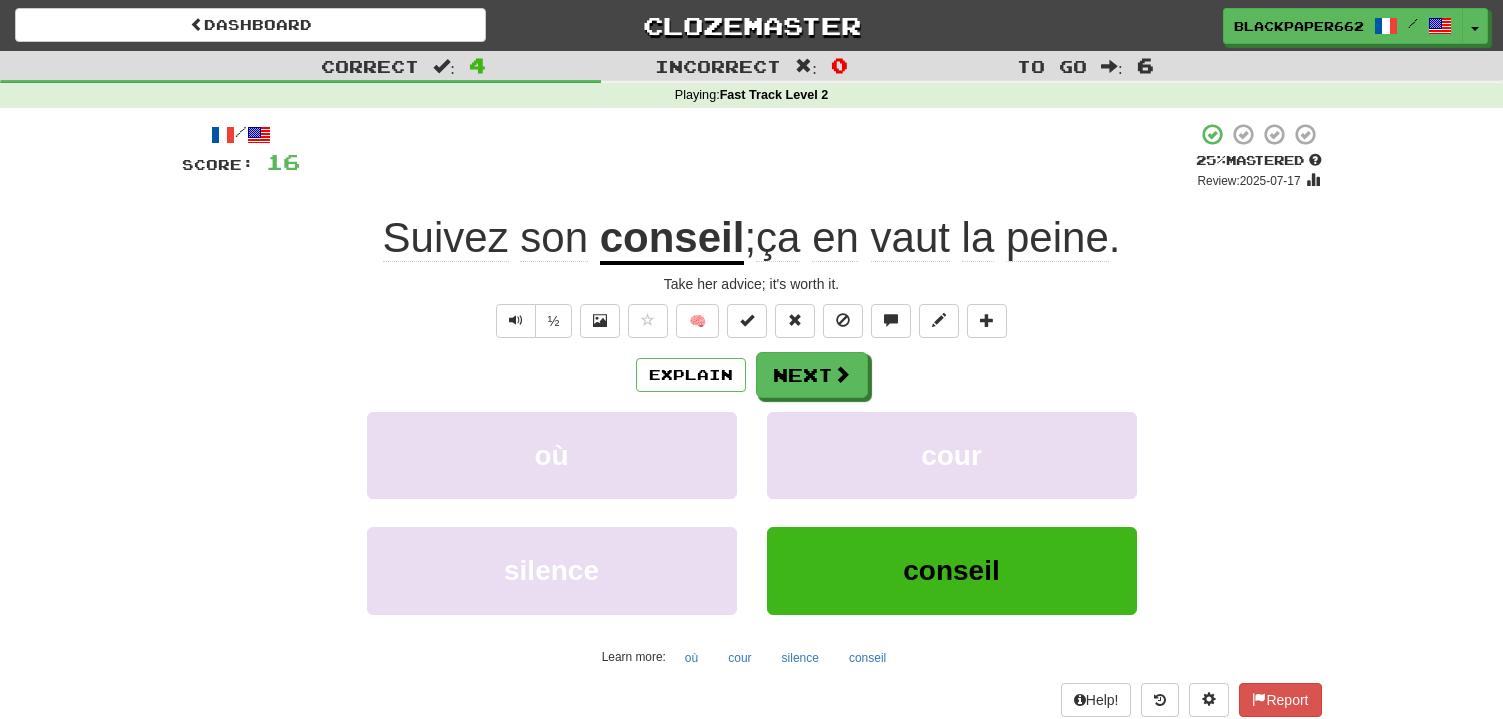 click on "vaut" at bounding box center [910, 238] 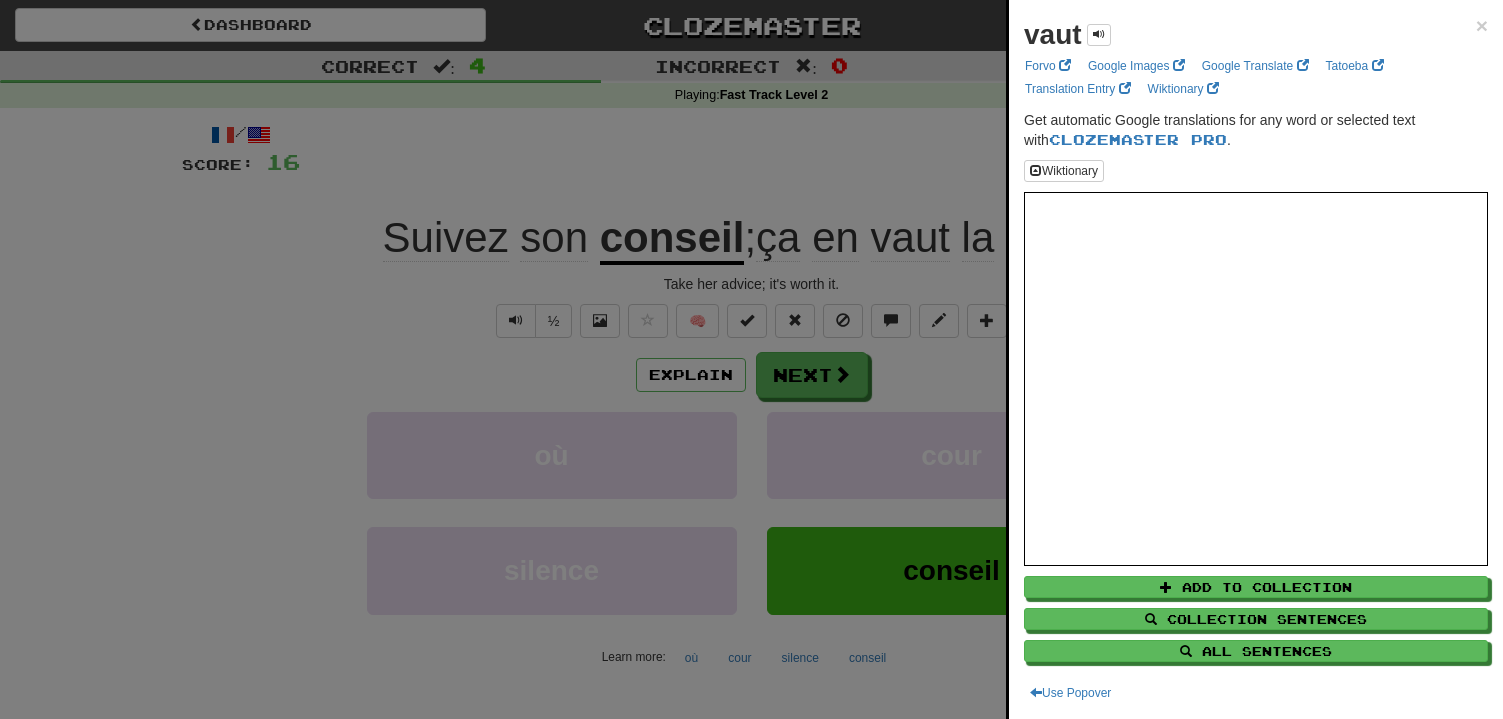 click at bounding box center [751, 359] 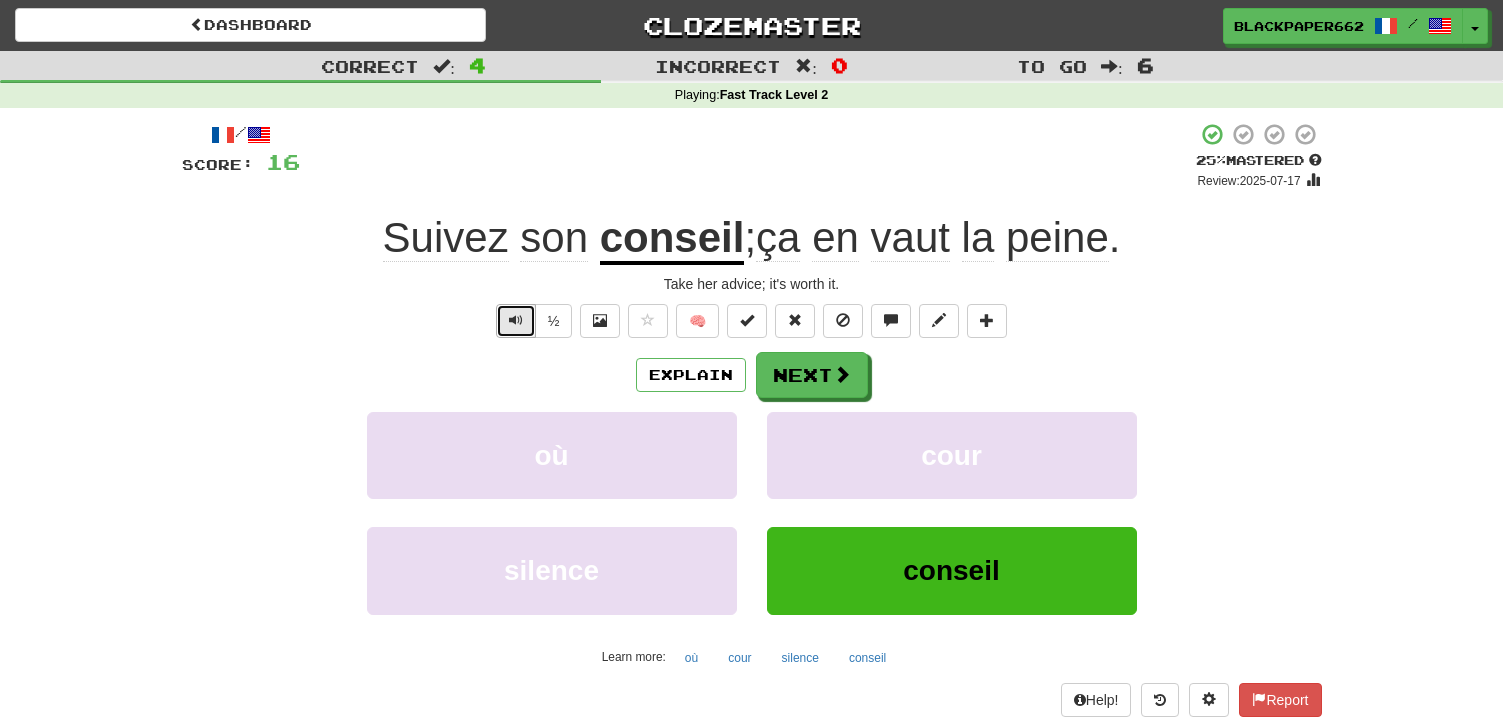 click at bounding box center (516, 321) 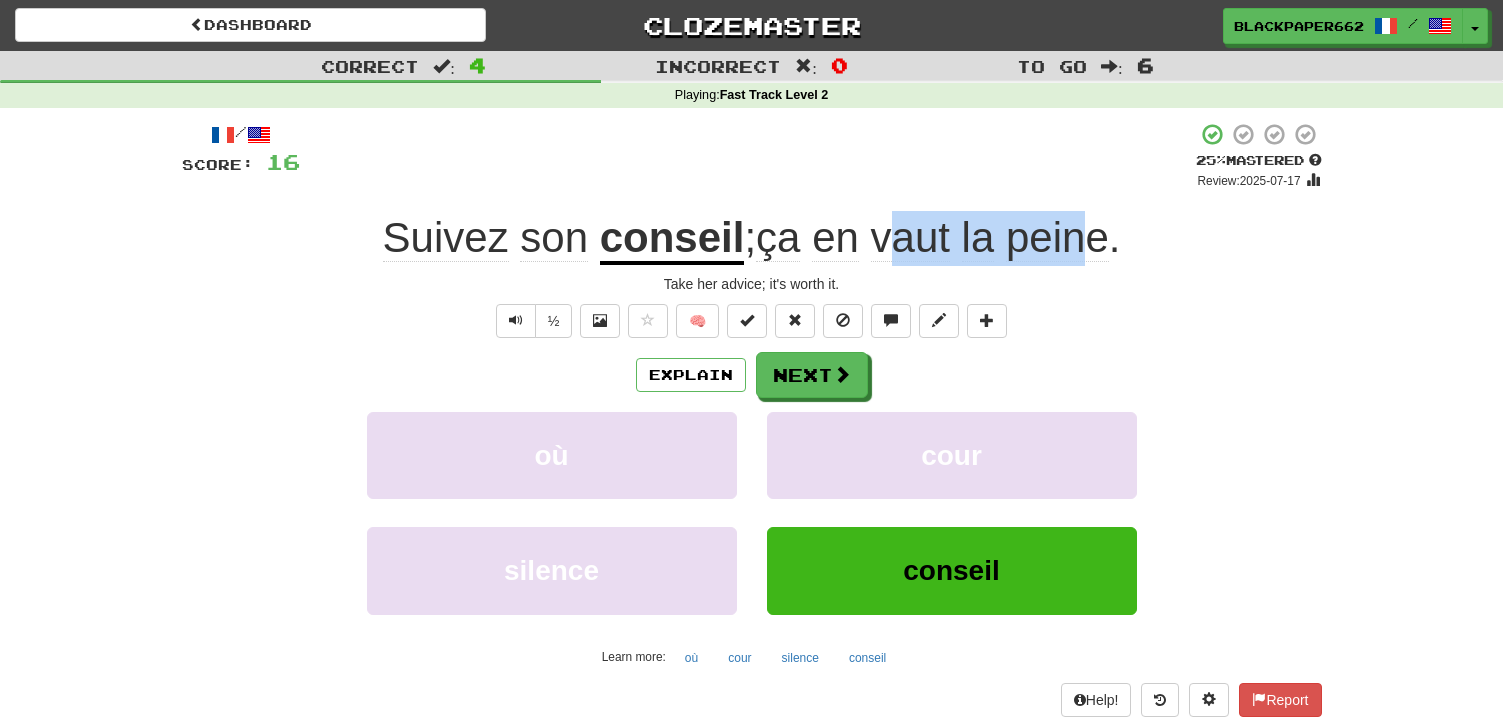 drag, startPoint x: 899, startPoint y: 230, endPoint x: 1124, endPoint y: 230, distance: 225 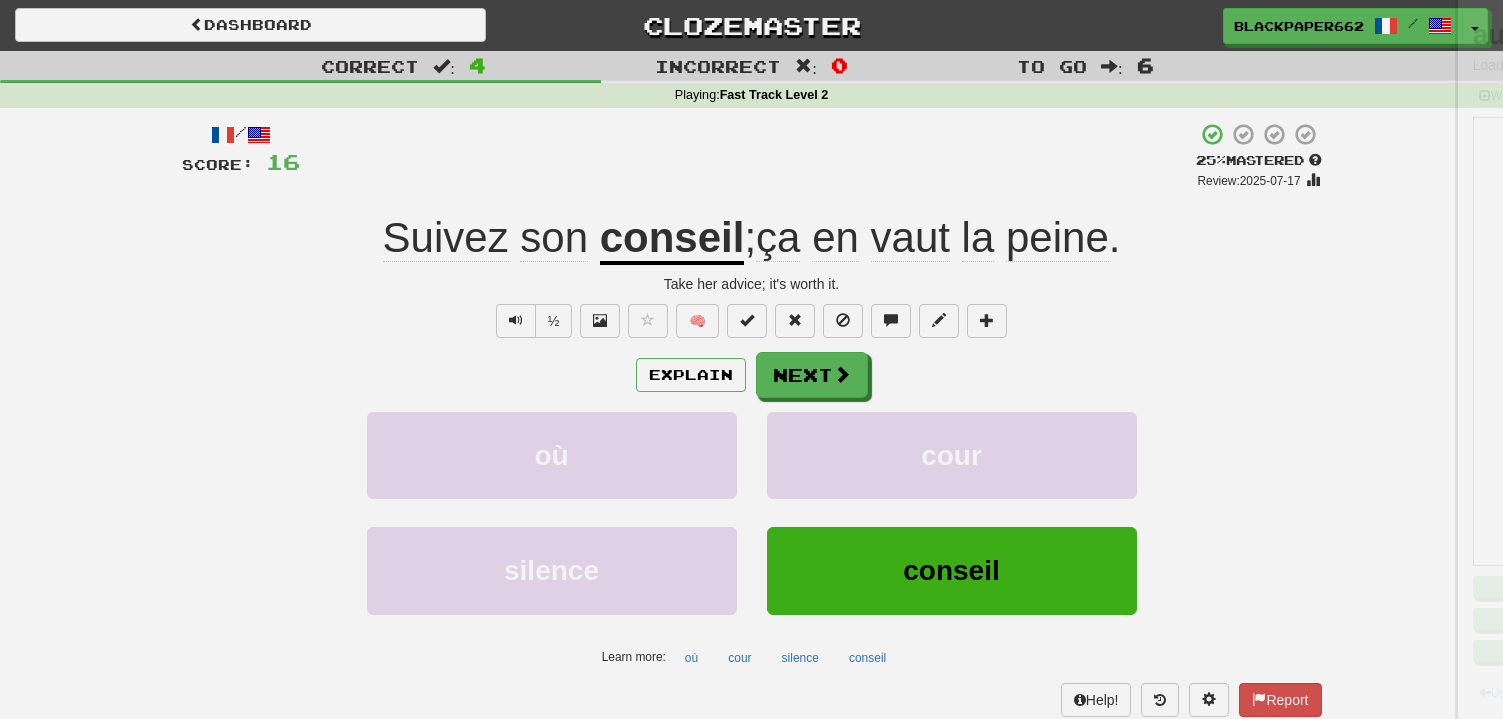 click at bounding box center (751, 359) 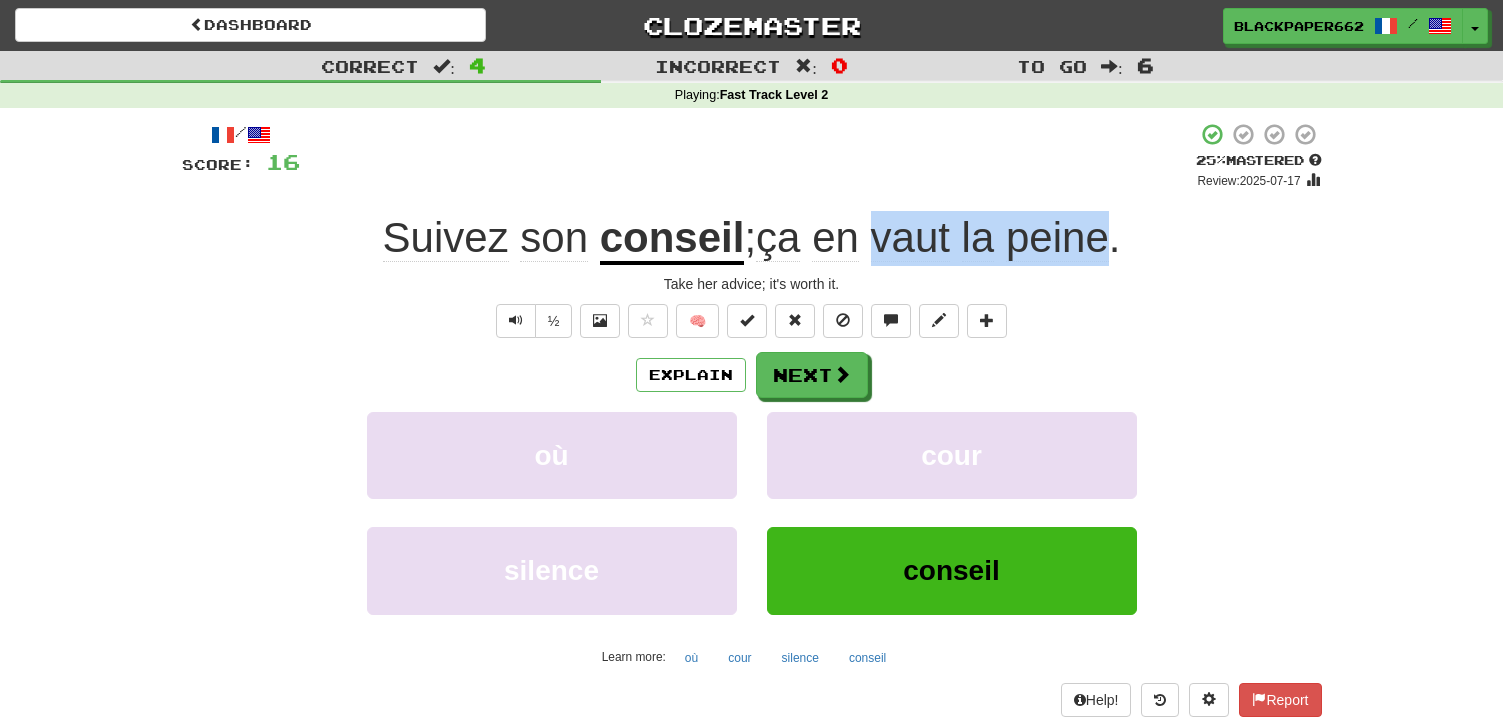 drag, startPoint x: 888, startPoint y: 233, endPoint x: 1116, endPoint y: 256, distance: 229.15715 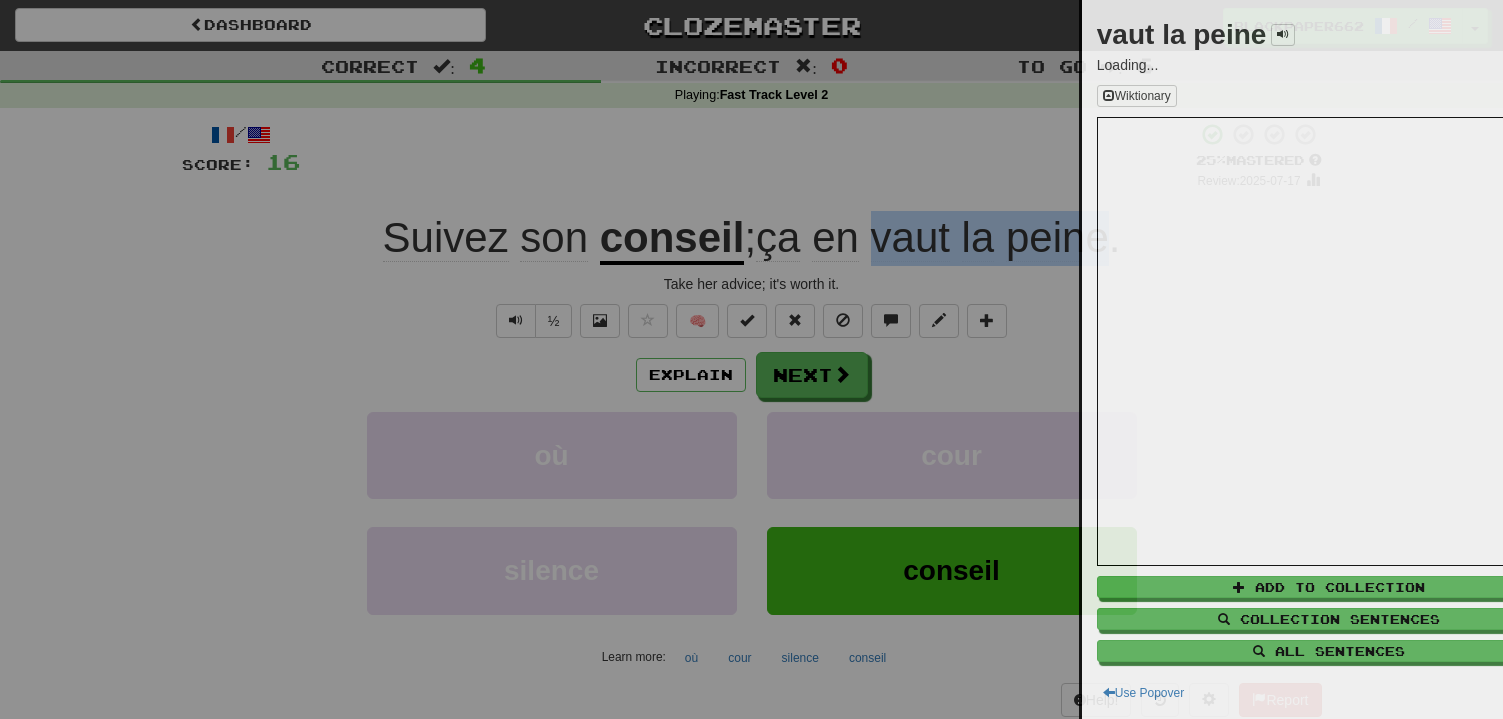 copy on "vaut   la   peine" 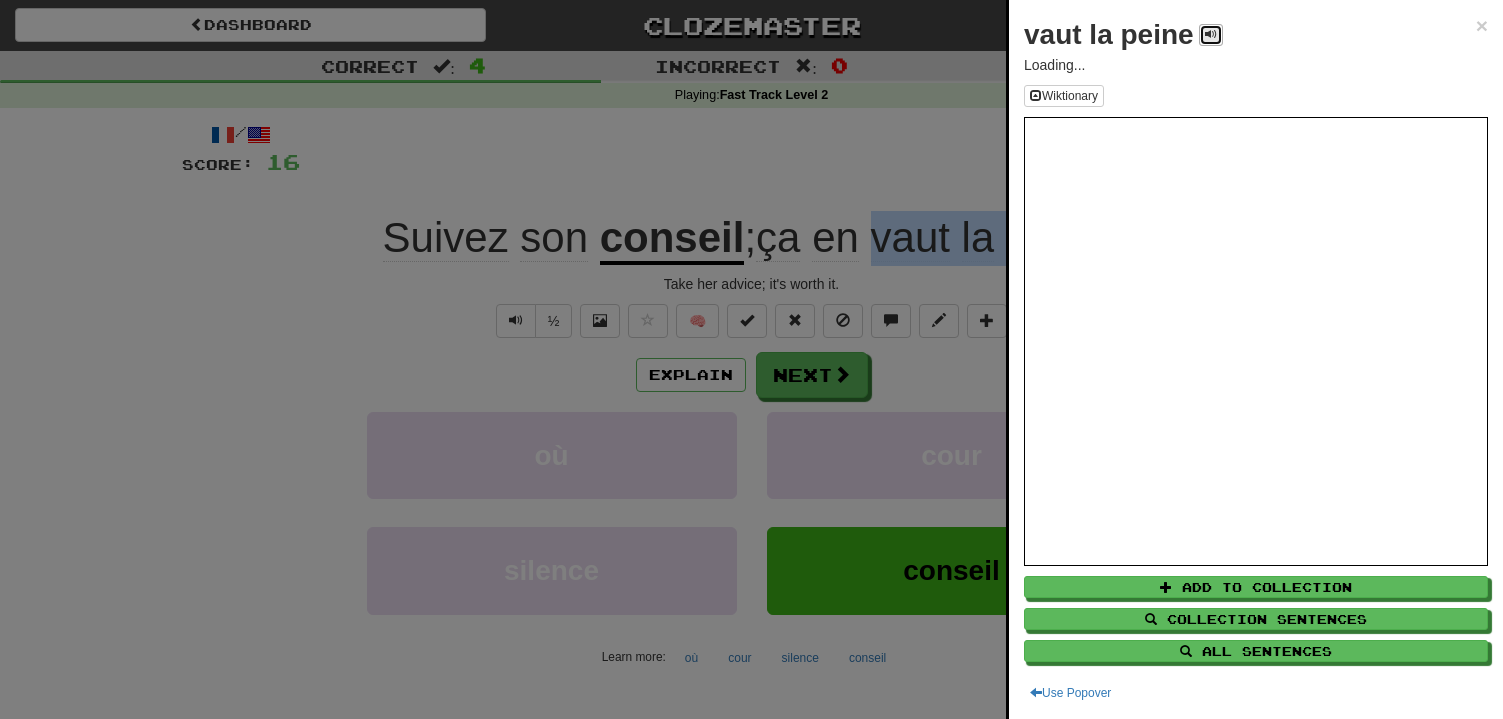 click at bounding box center [1211, 35] 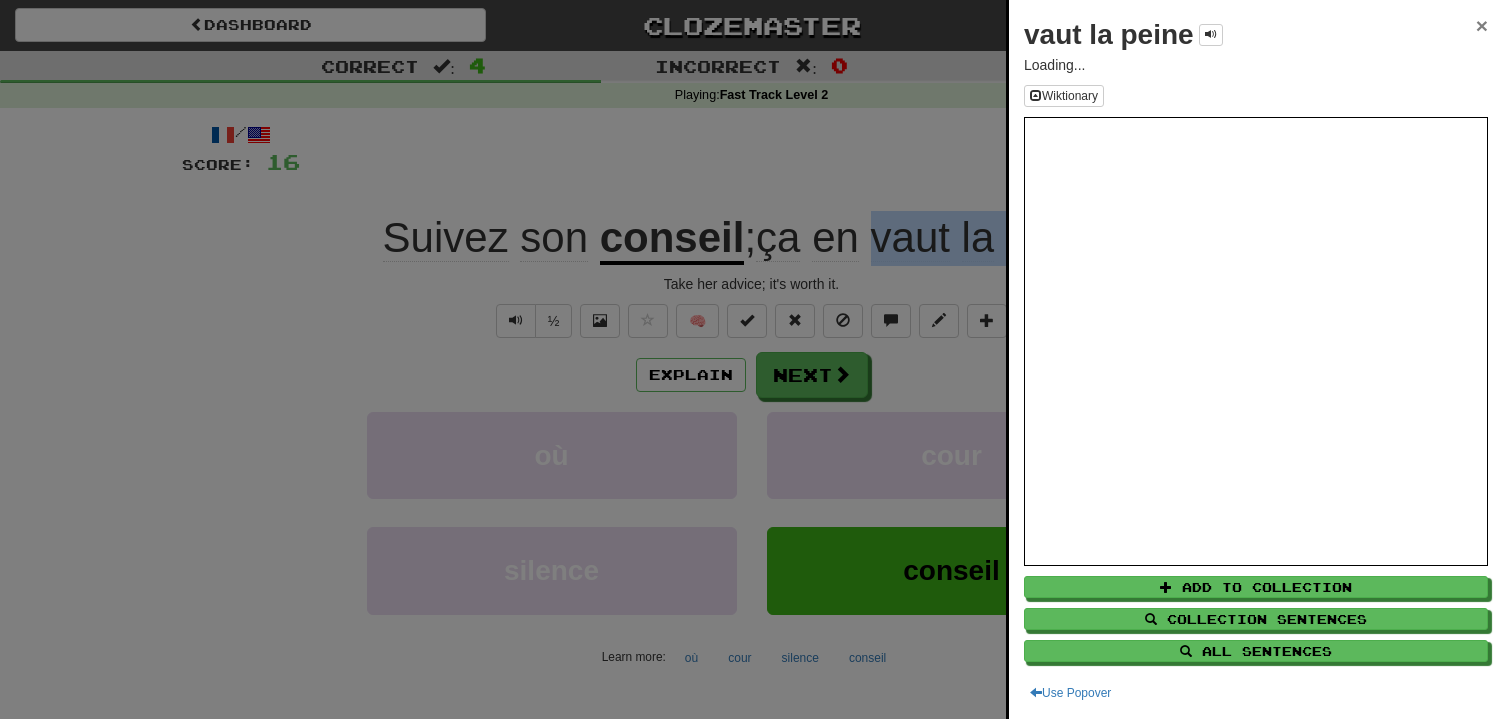 click on "×" at bounding box center (1482, 25) 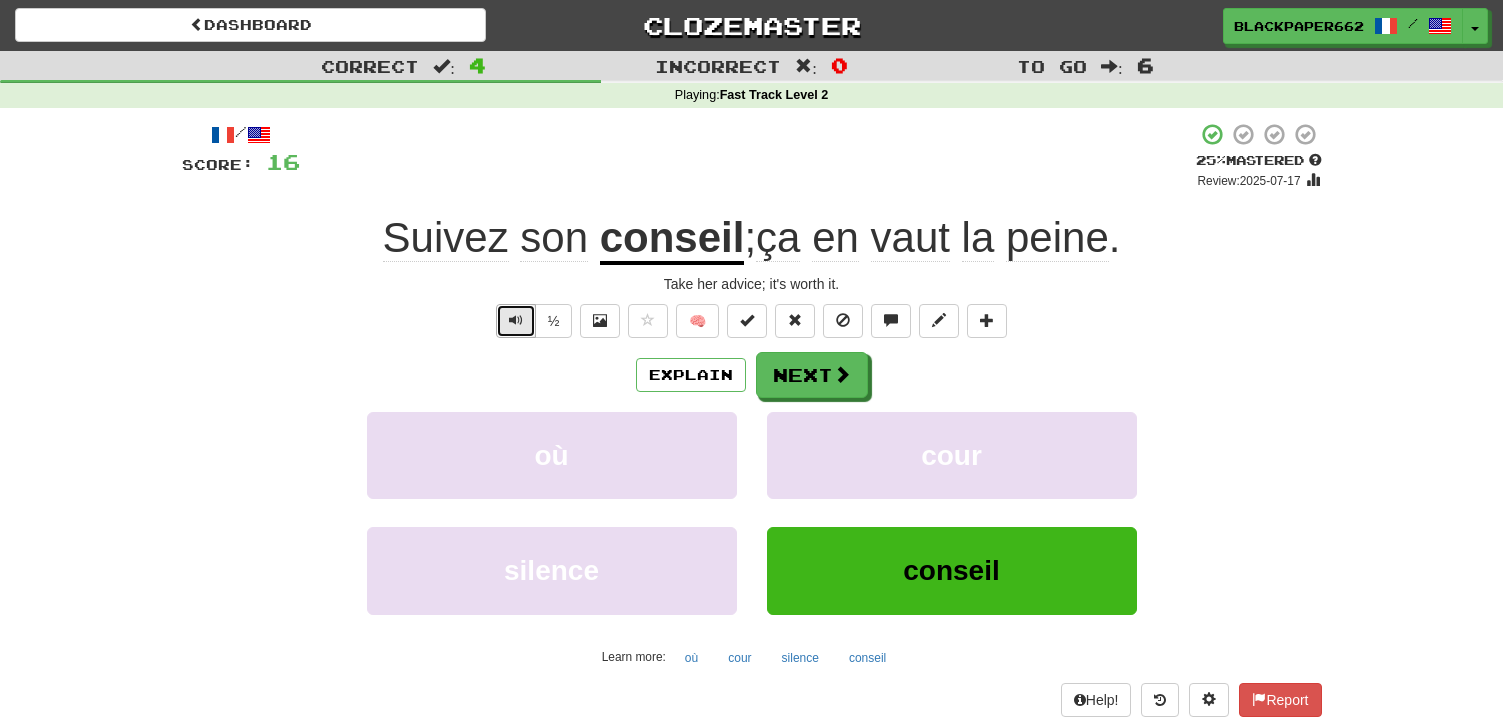 click at bounding box center [516, 321] 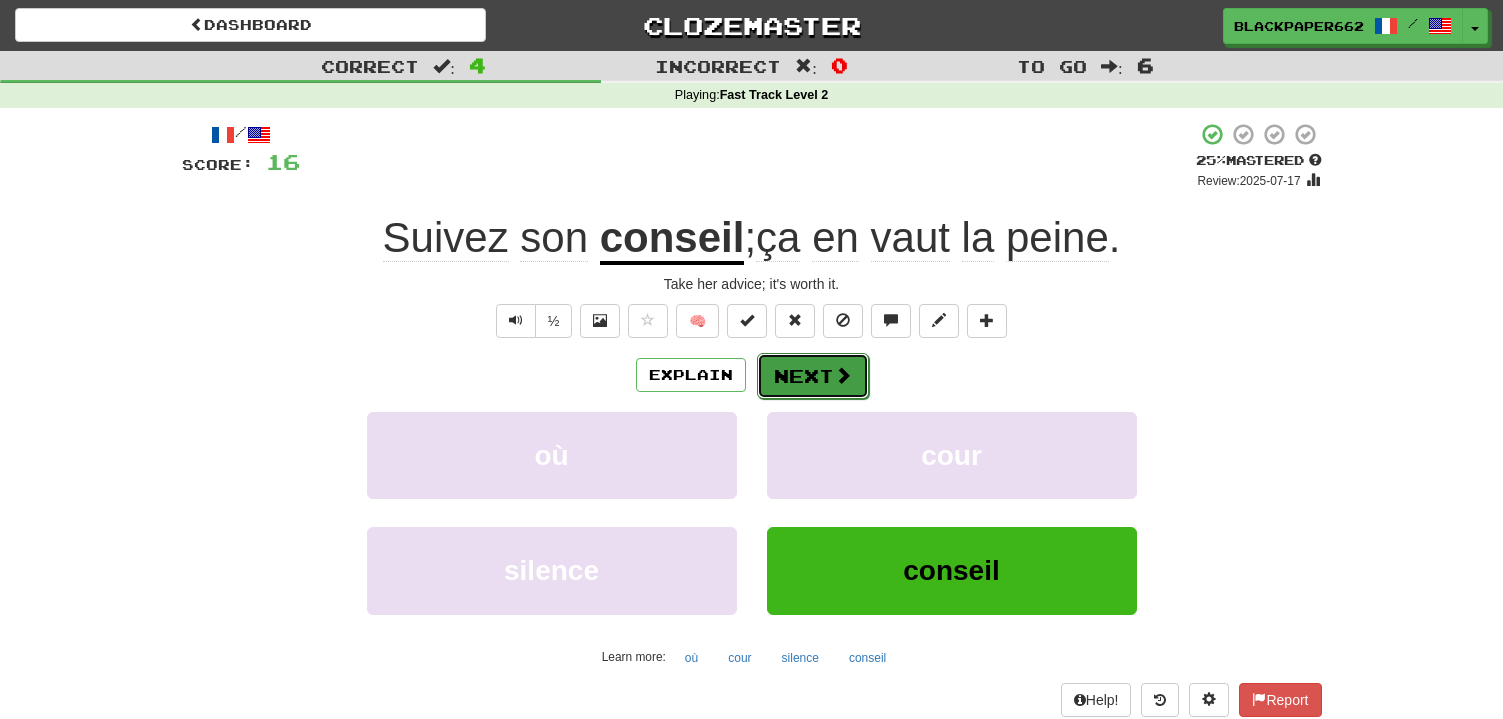 click on "Next" at bounding box center [813, 376] 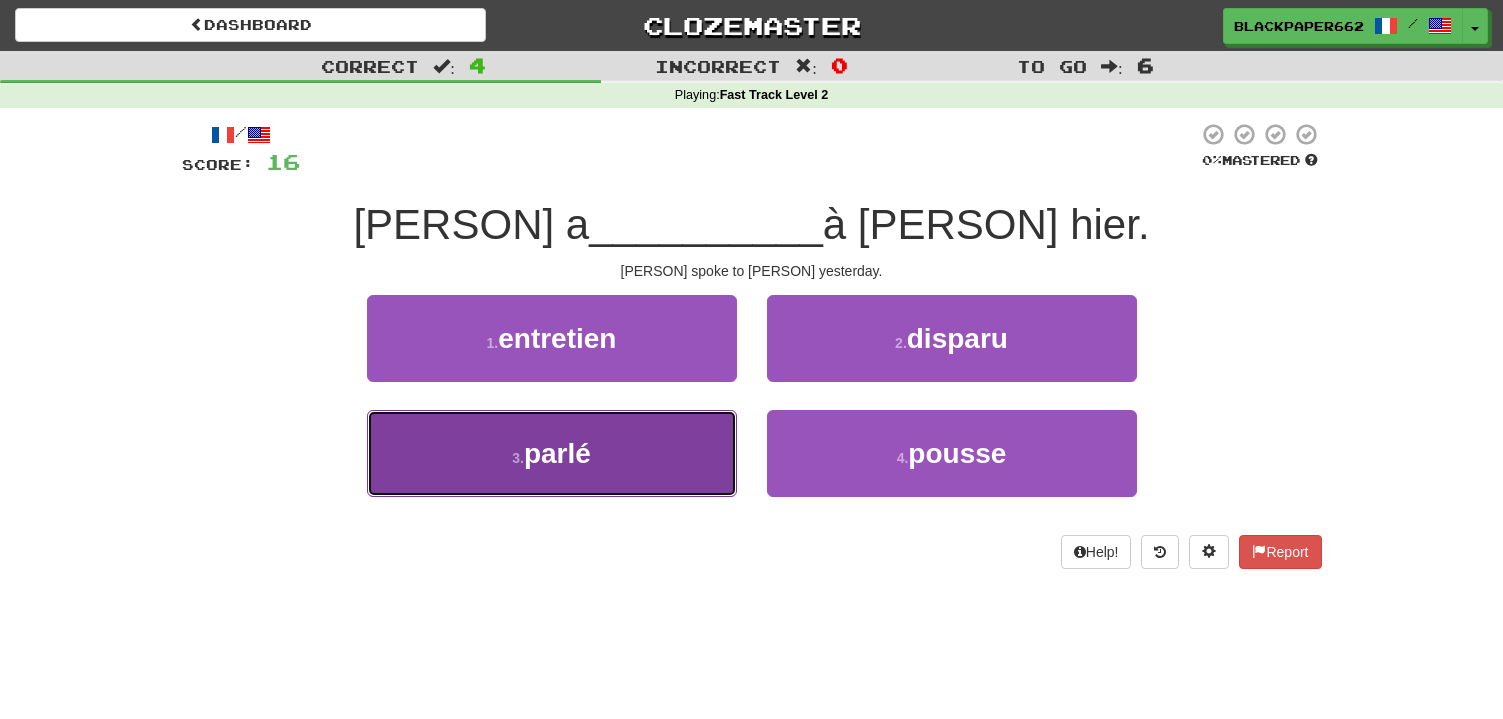 click on "3 .  parlé" at bounding box center (552, 453) 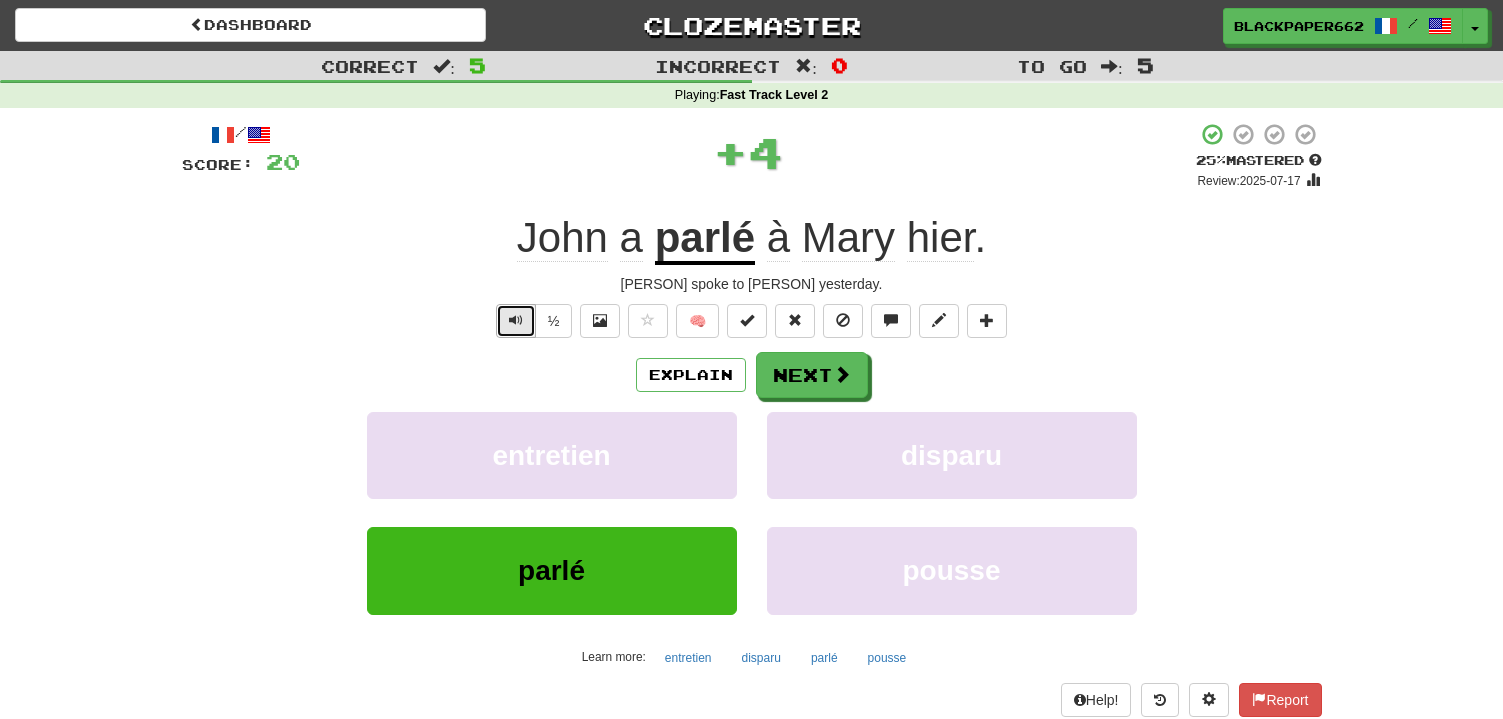 click at bounding box center [516, 321] 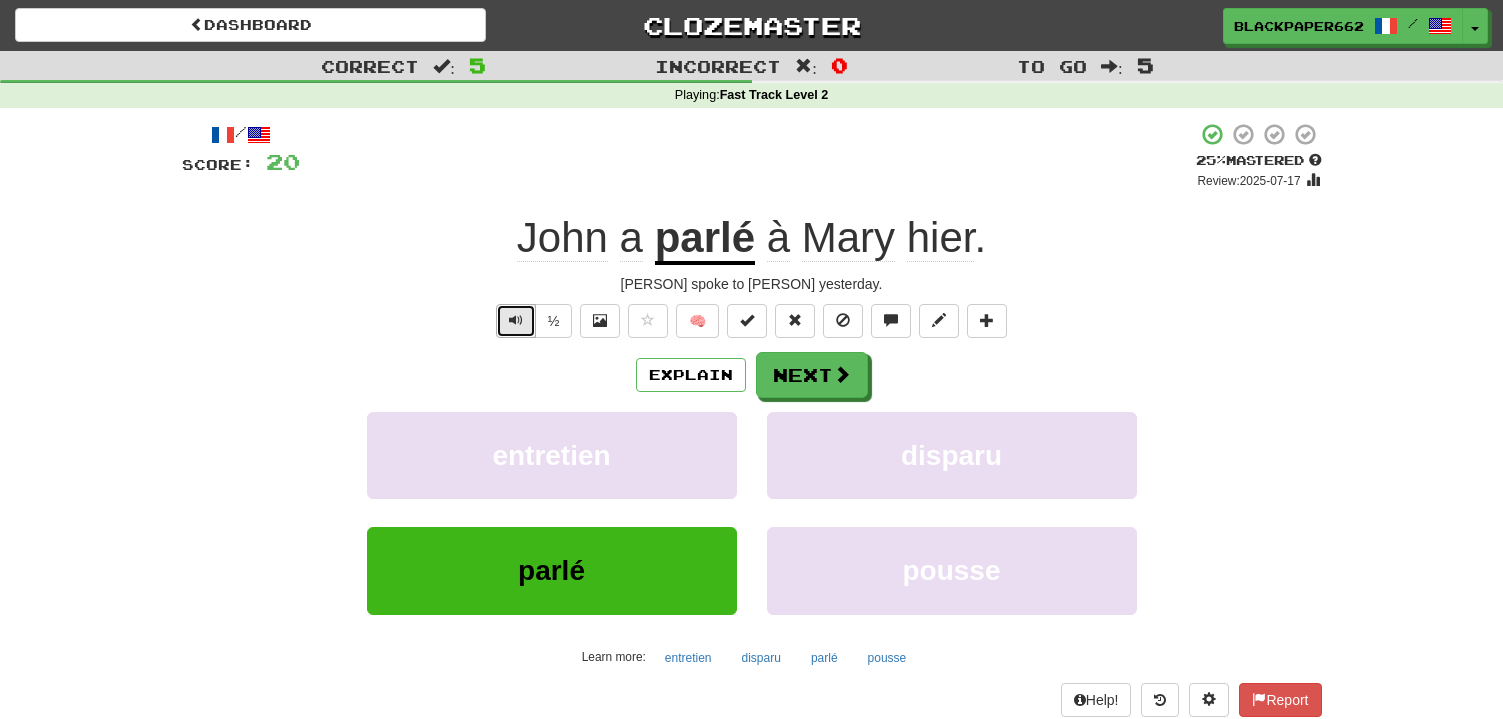 click at bounding box center [516, 321] 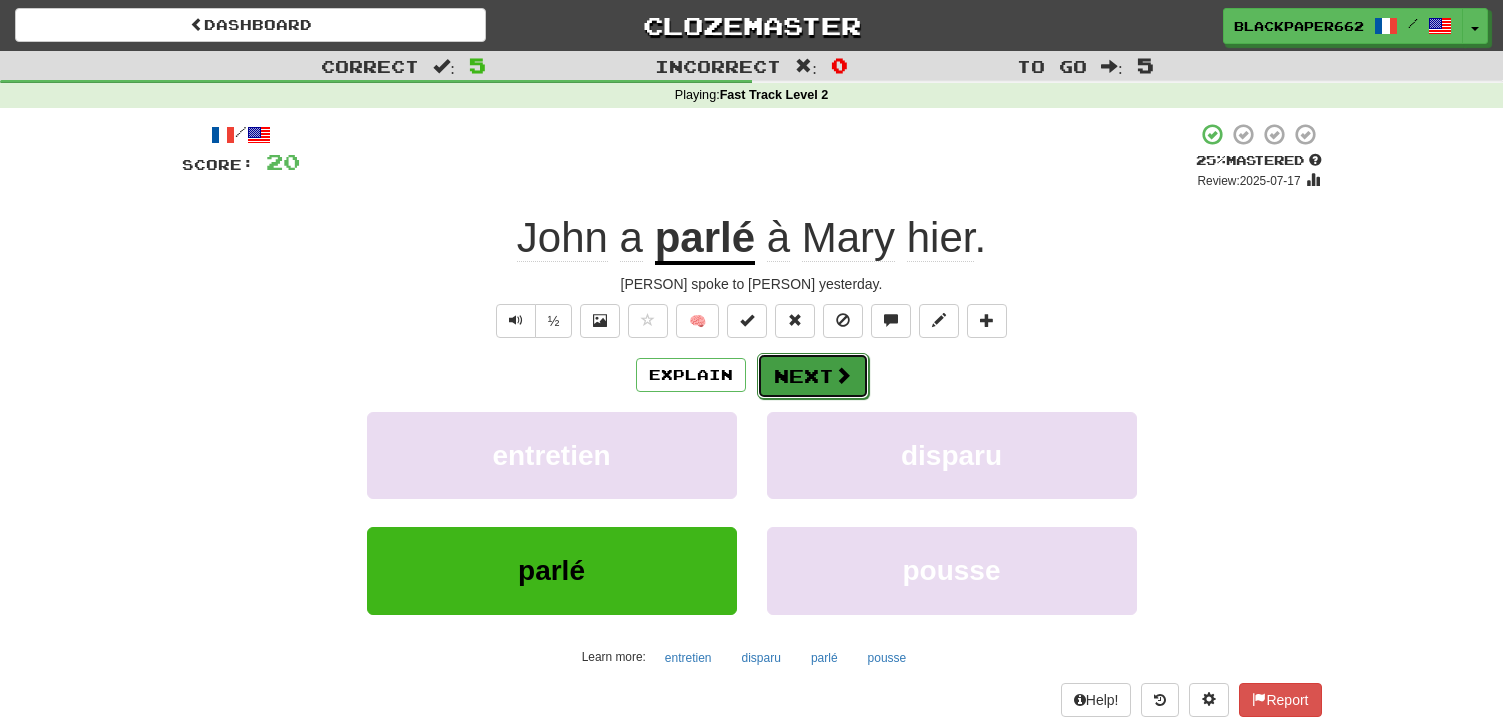 click at bounding box center [843, 375] 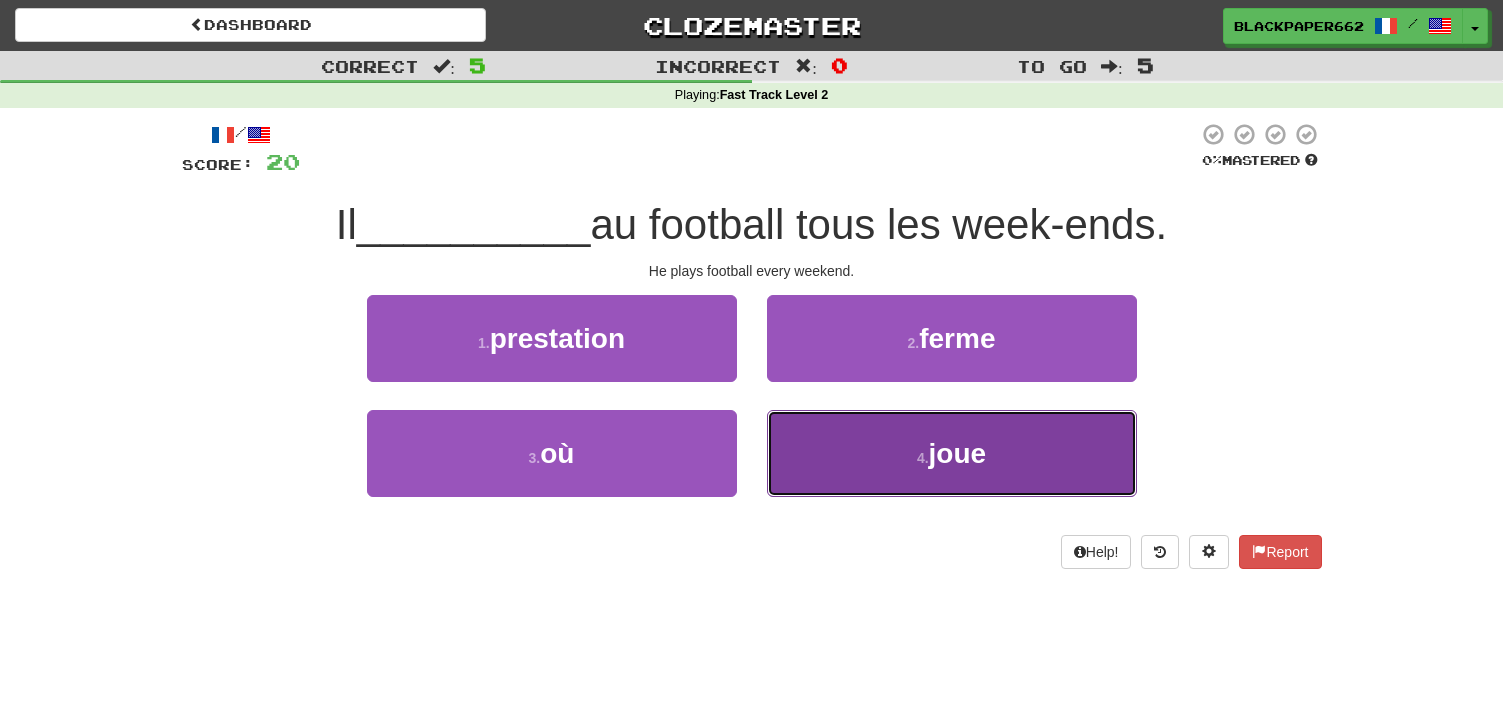 click on "joue" at bounding box center (958, 453) 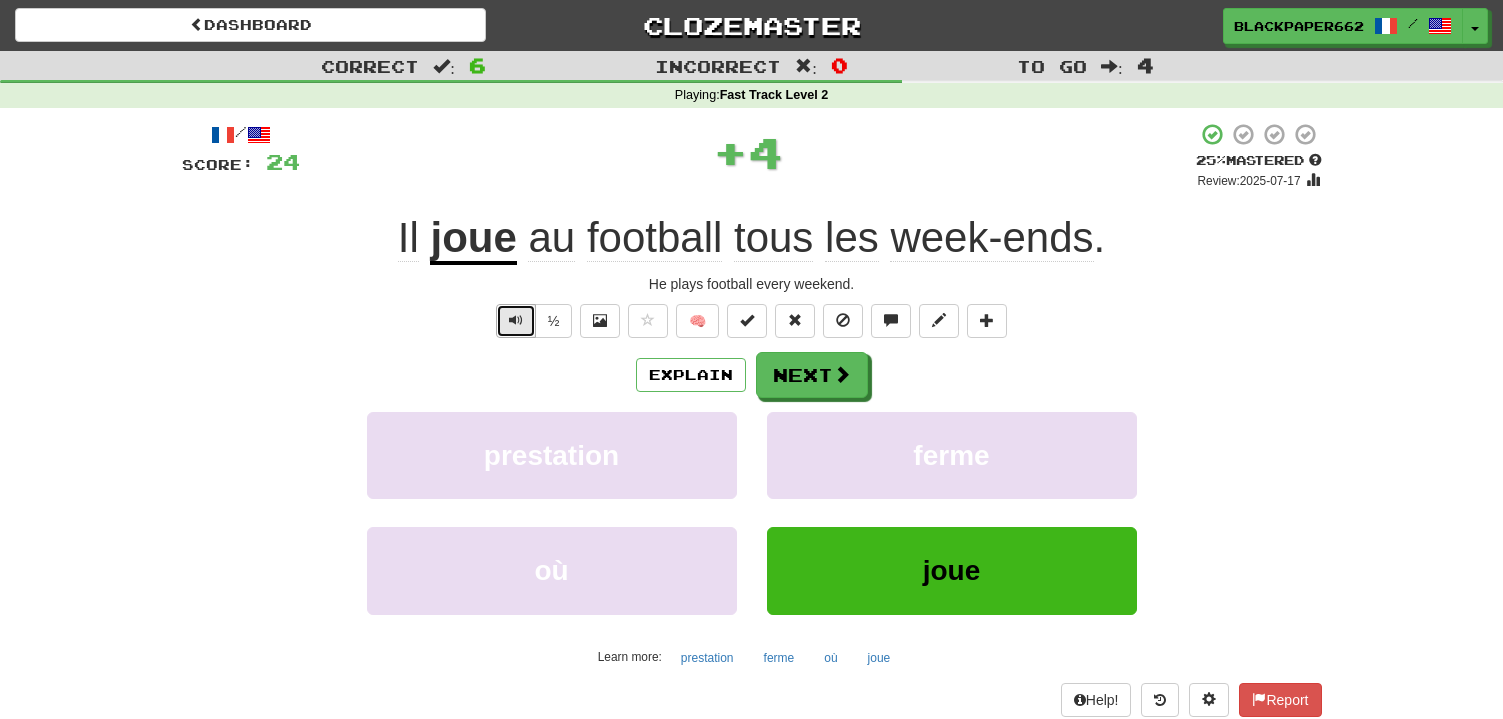 click at bounding box center [516, 320] 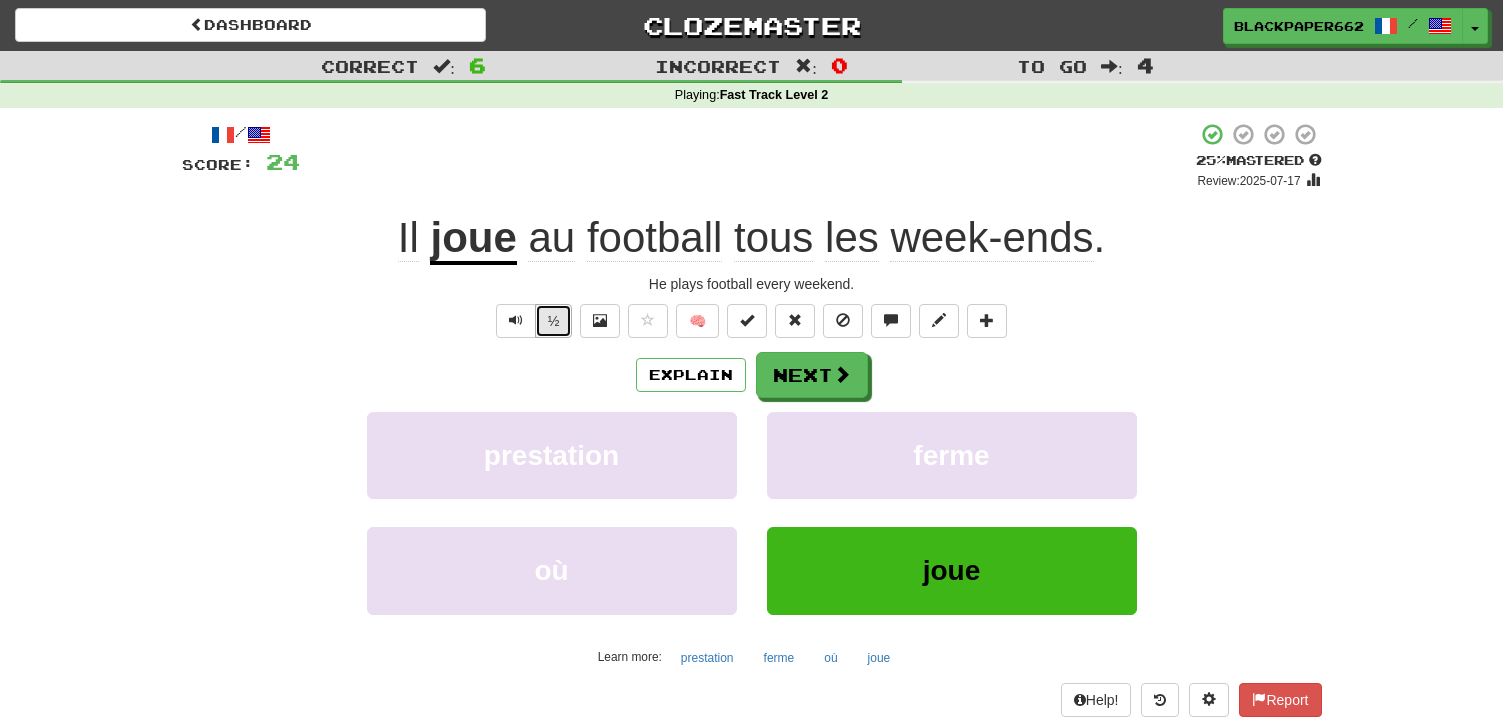 click on "½" at bounding box center (554, 321) 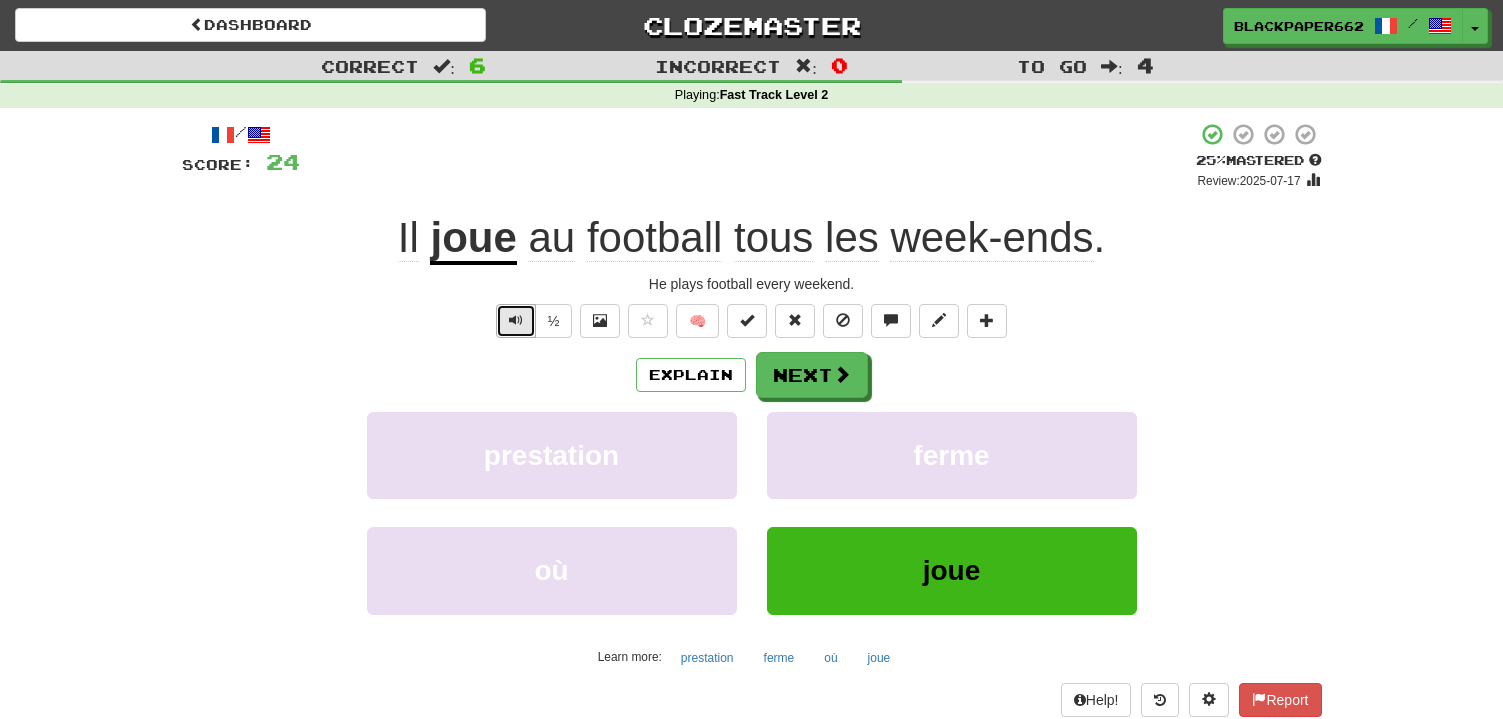 click at bounding box center (516, 321) 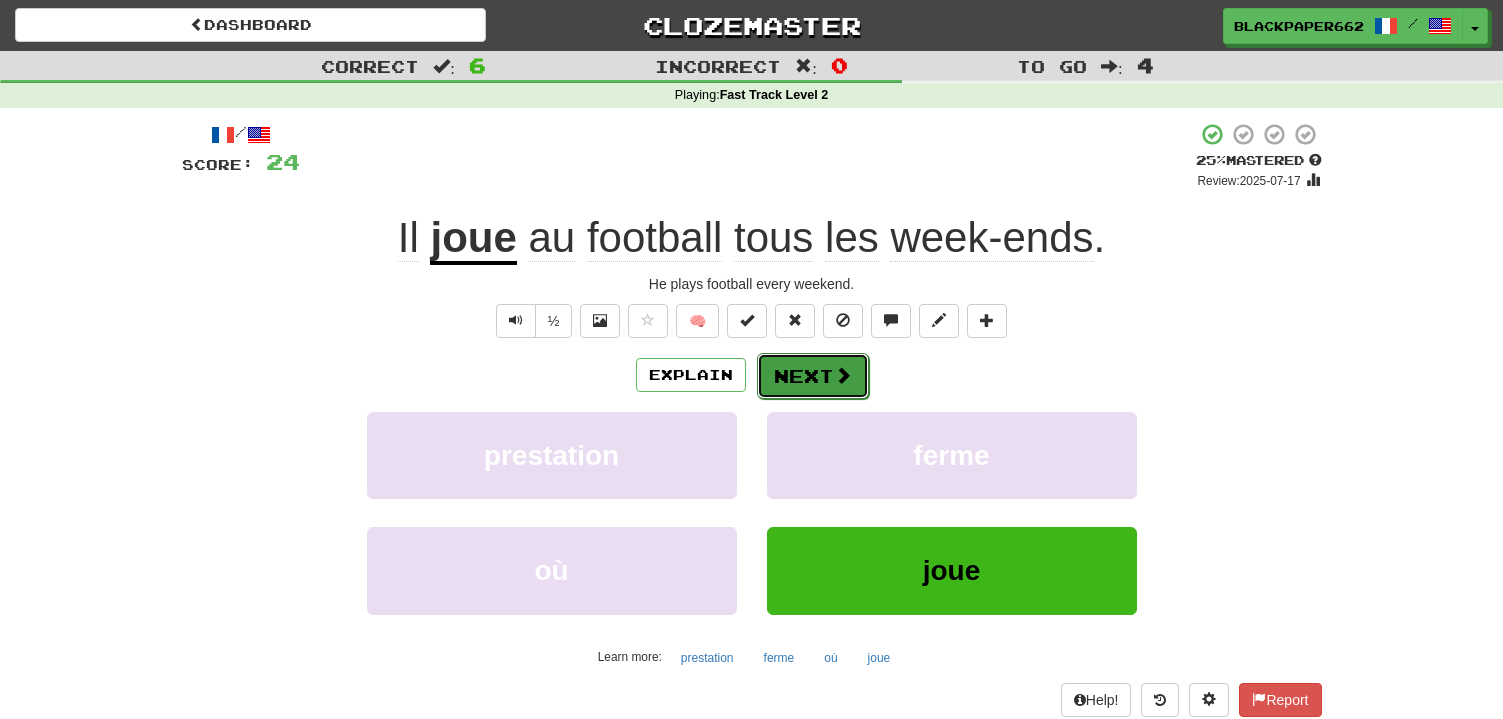 click on "Next" at bounding box center (813, 376) 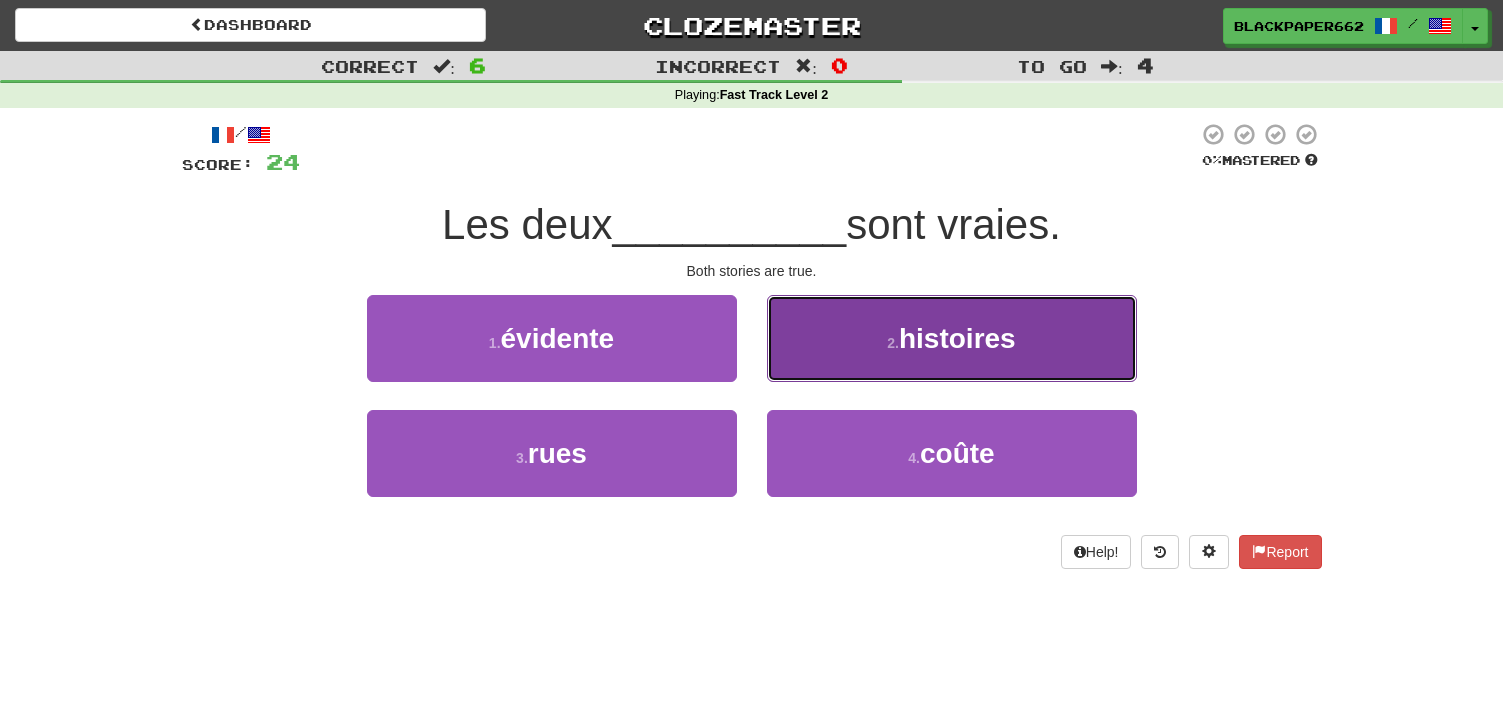click on "2 ." at bounding box center [893, 343] 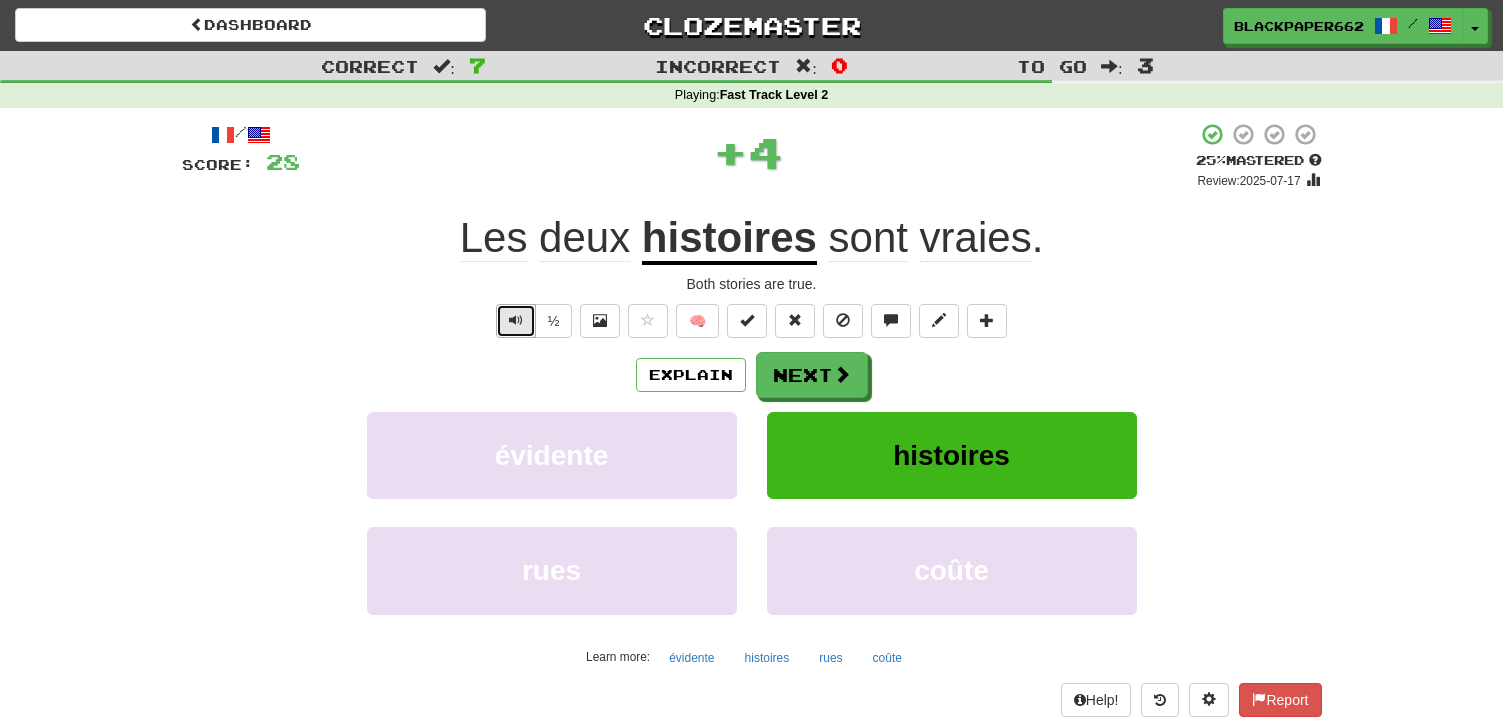 click at bounding box center [516, 321] 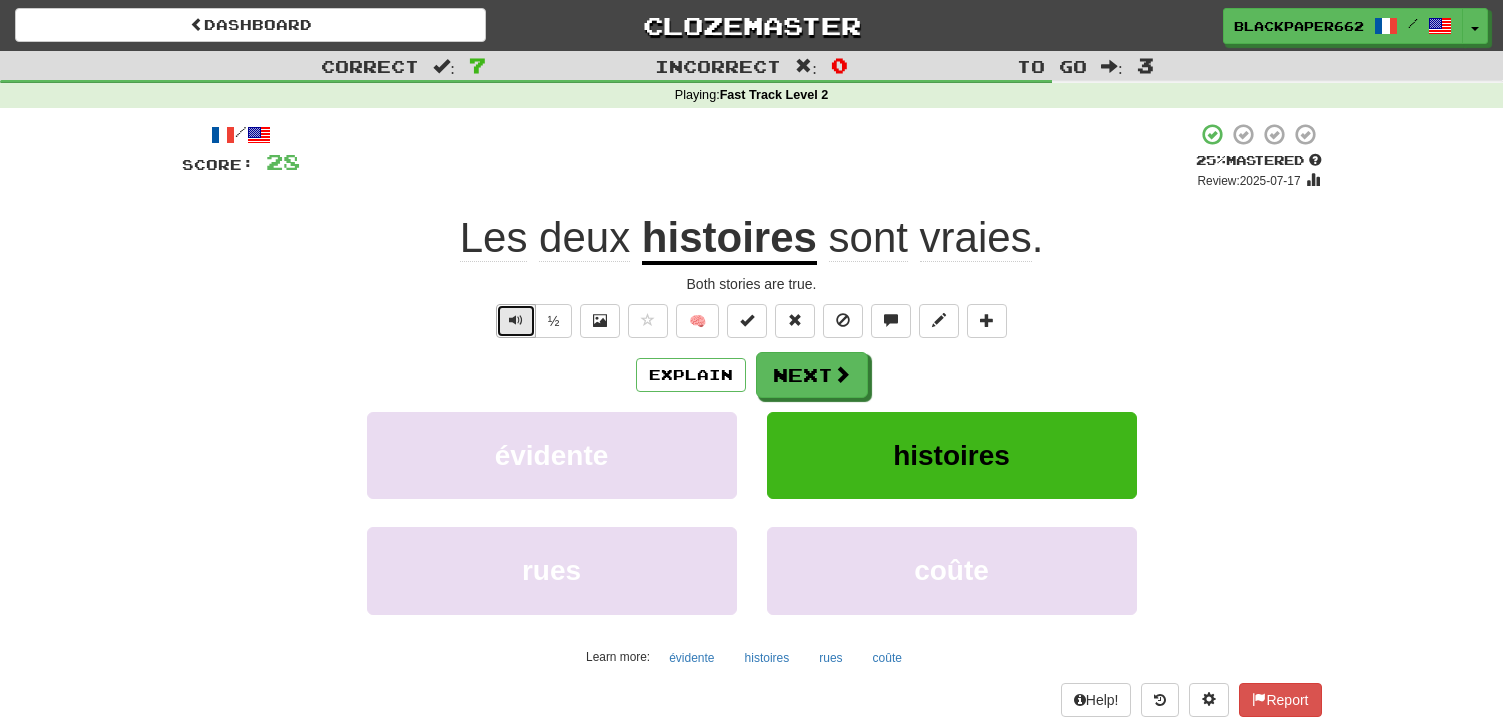 click at bounding box center [516, 321] 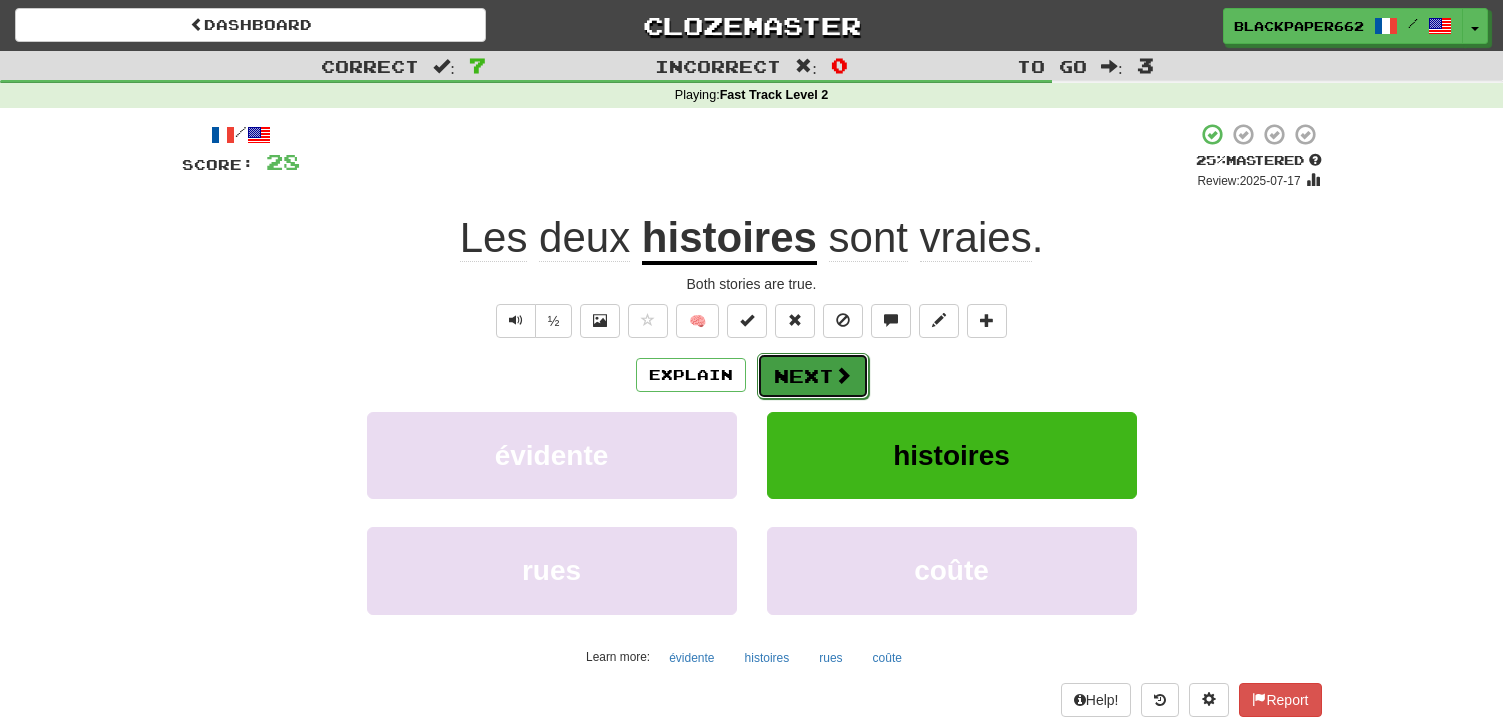 click on "Next" at bounding box center (813, 376) 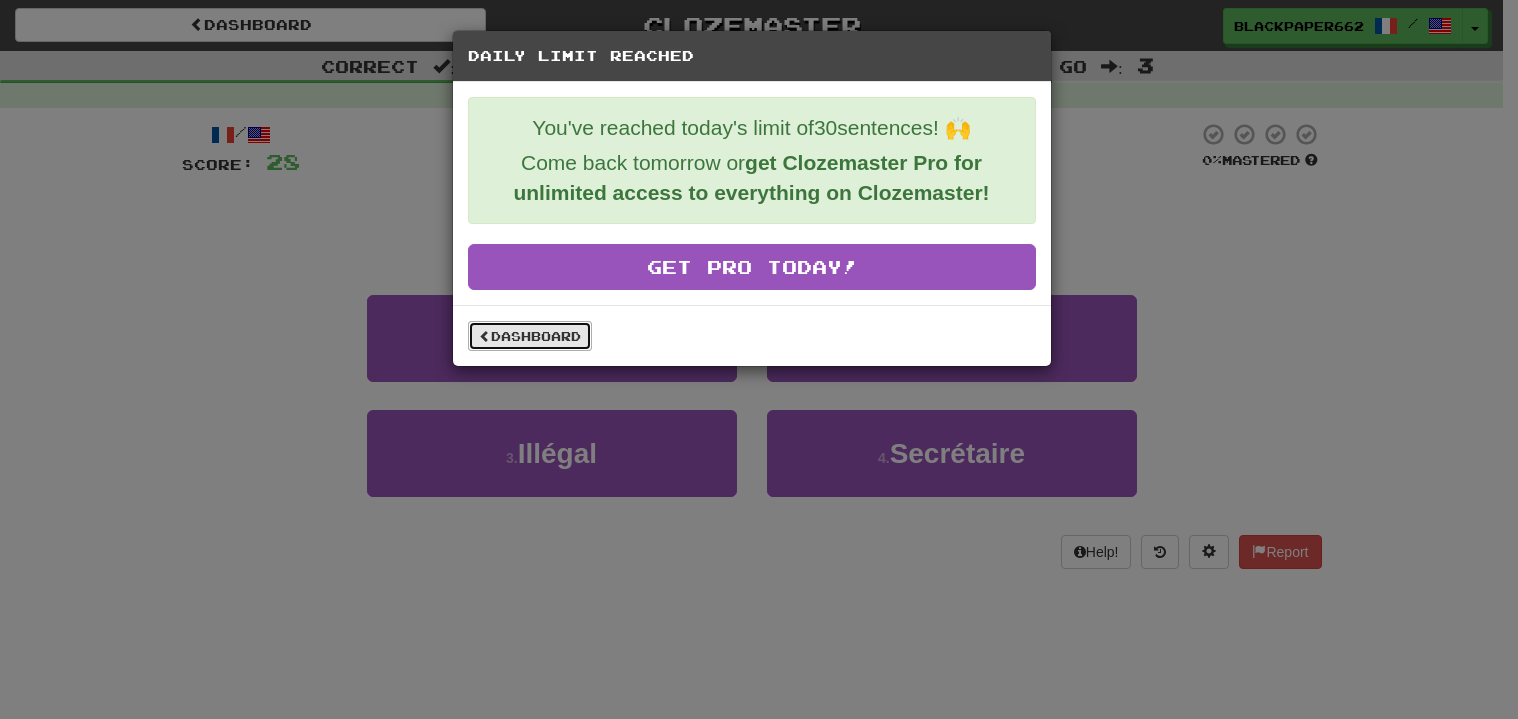 click on "Dashboard" at bounding box center (530, 336) 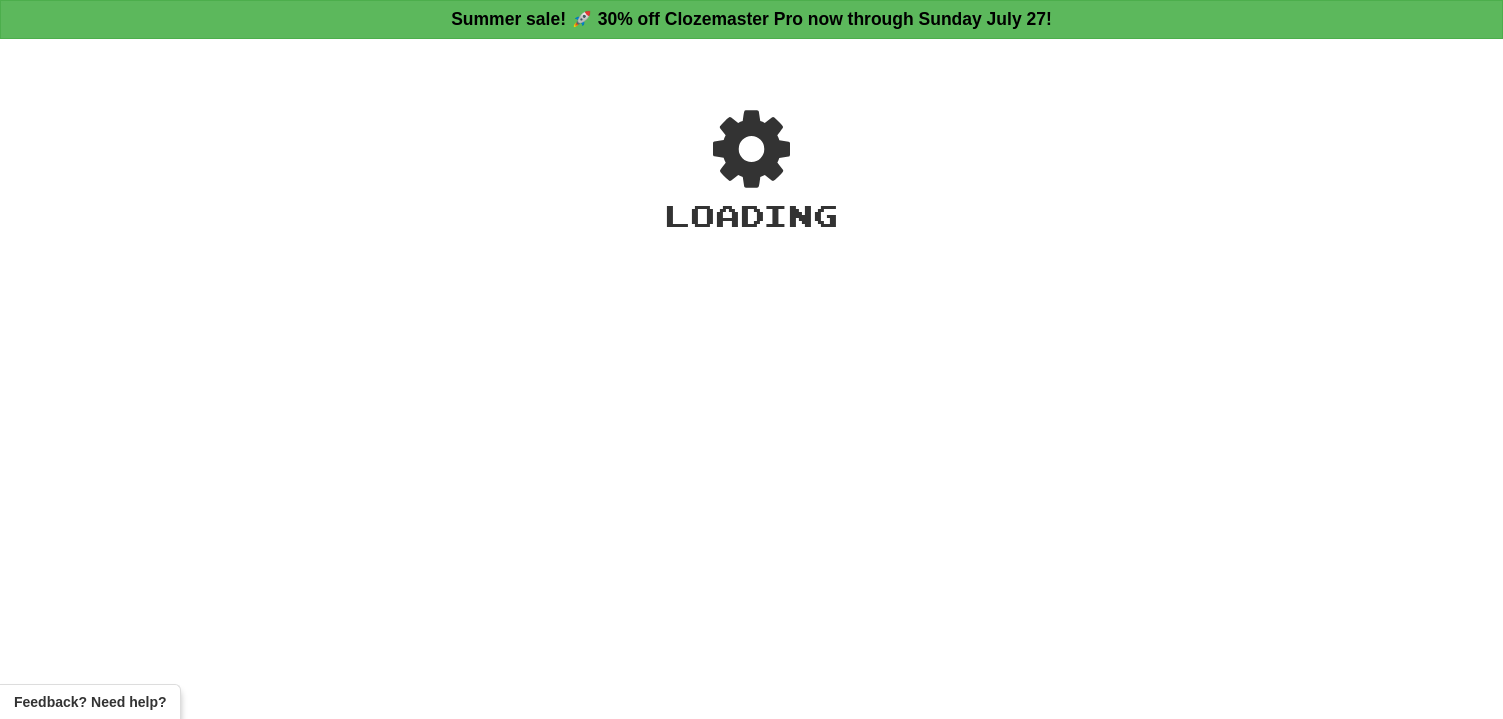 scroll, scrollTop: 0, scrollLeft: 0, axis: both 